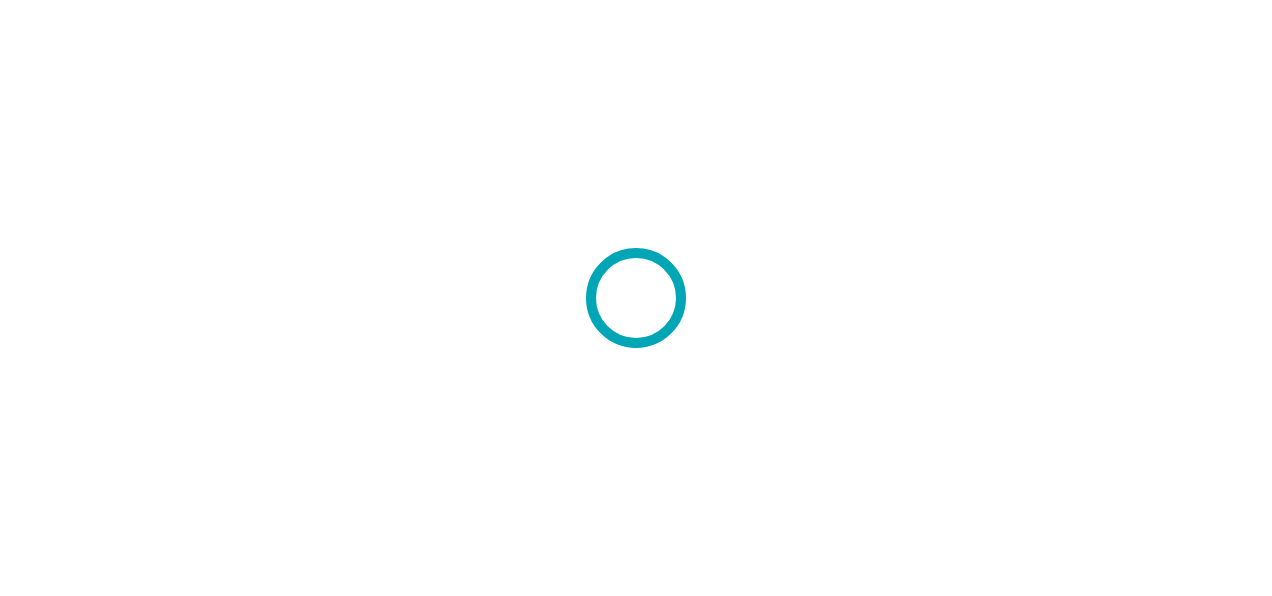 scroll, scrollTop: 0, scrollLeft: 0, axis: both 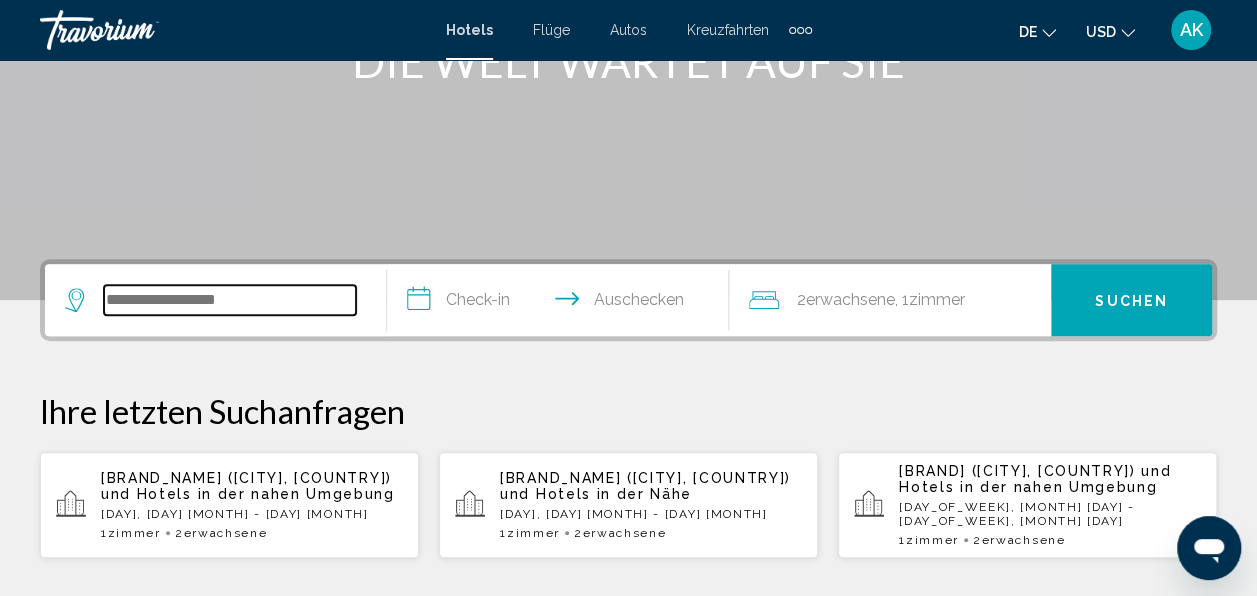 click at bounding box center [230, 300] 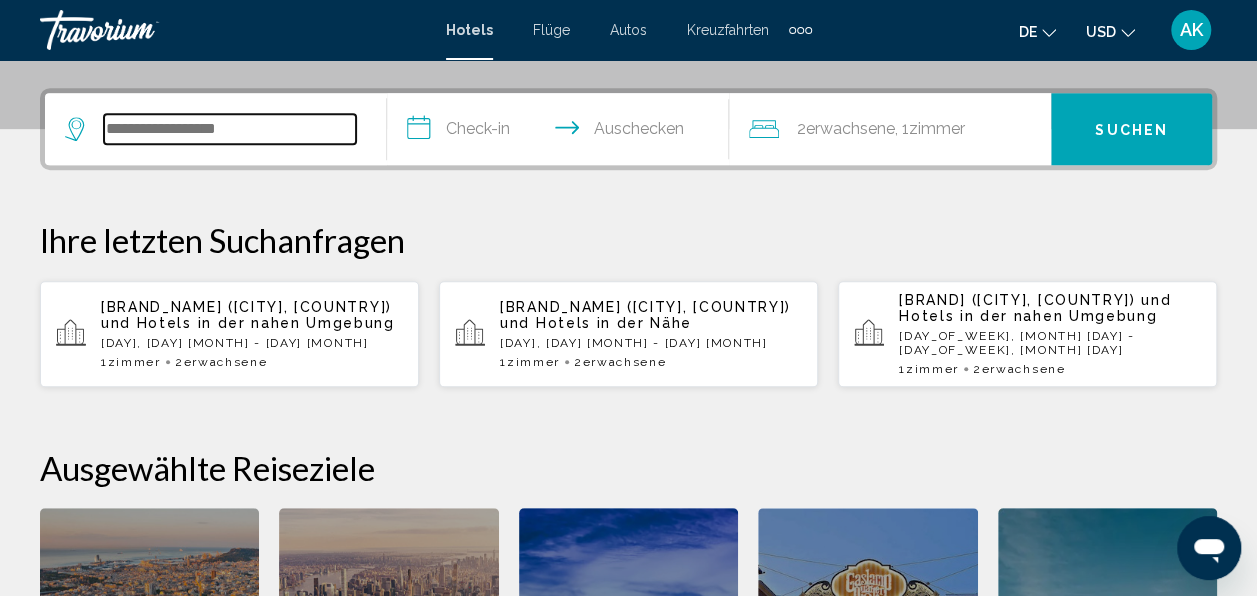 scroll, scrollTop: 494, scrollLeft: 0, axis: vertical 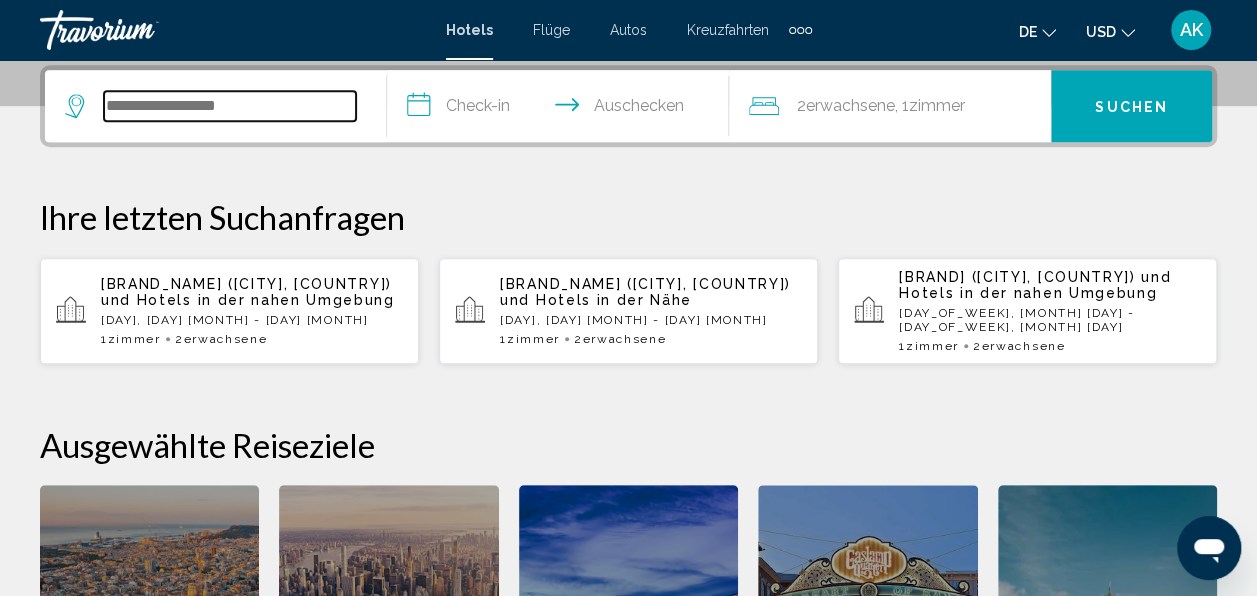 paste on "**********" 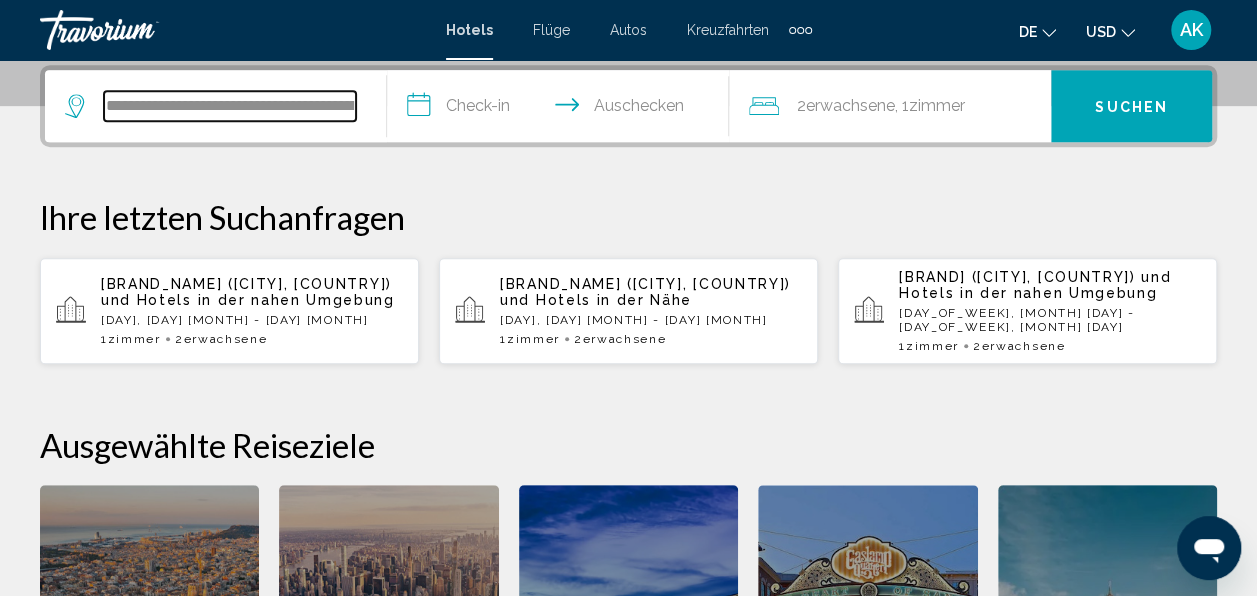 scroll, scrollTop: 0, scrollLeft: 281, axis: horizontal 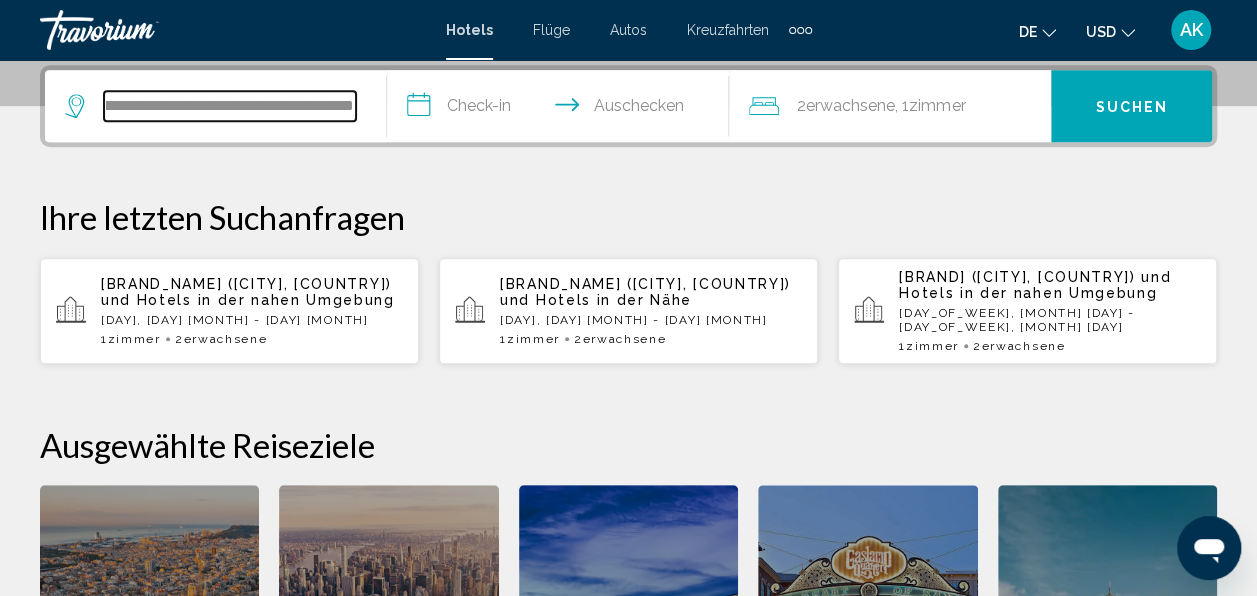 drag, startPoint x: 348, startPoint y: 102, endPoint x: 367, endPoint y: 101, distance: 19.026299 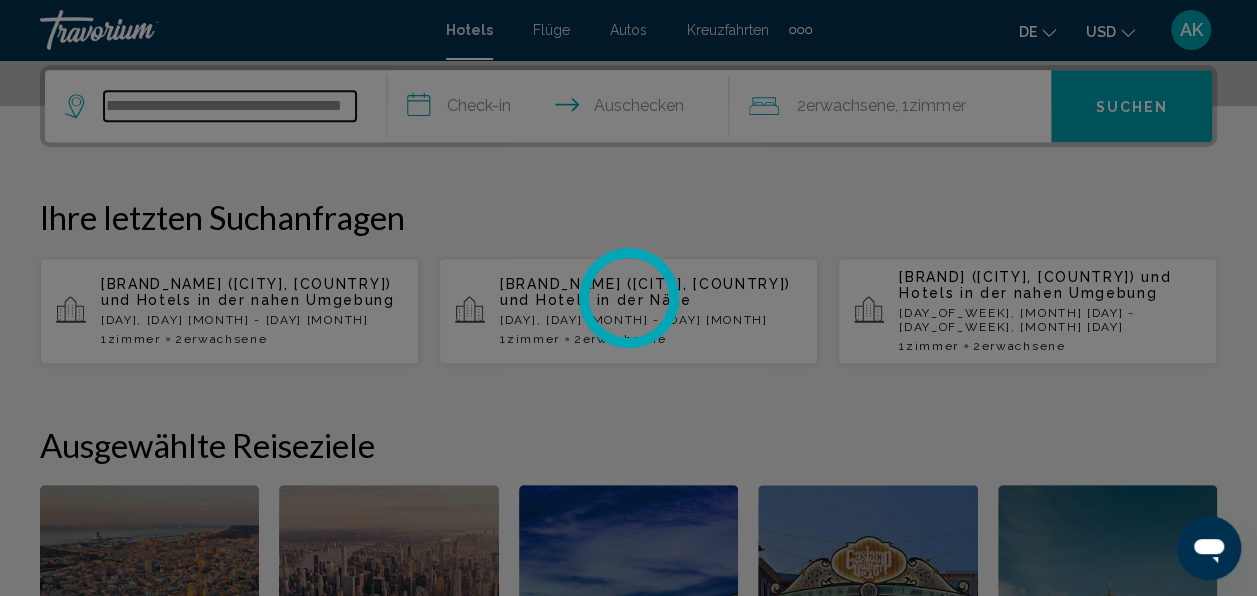 scroll, scrollTop: 0, scrollLeft: 53, axis: horizontal 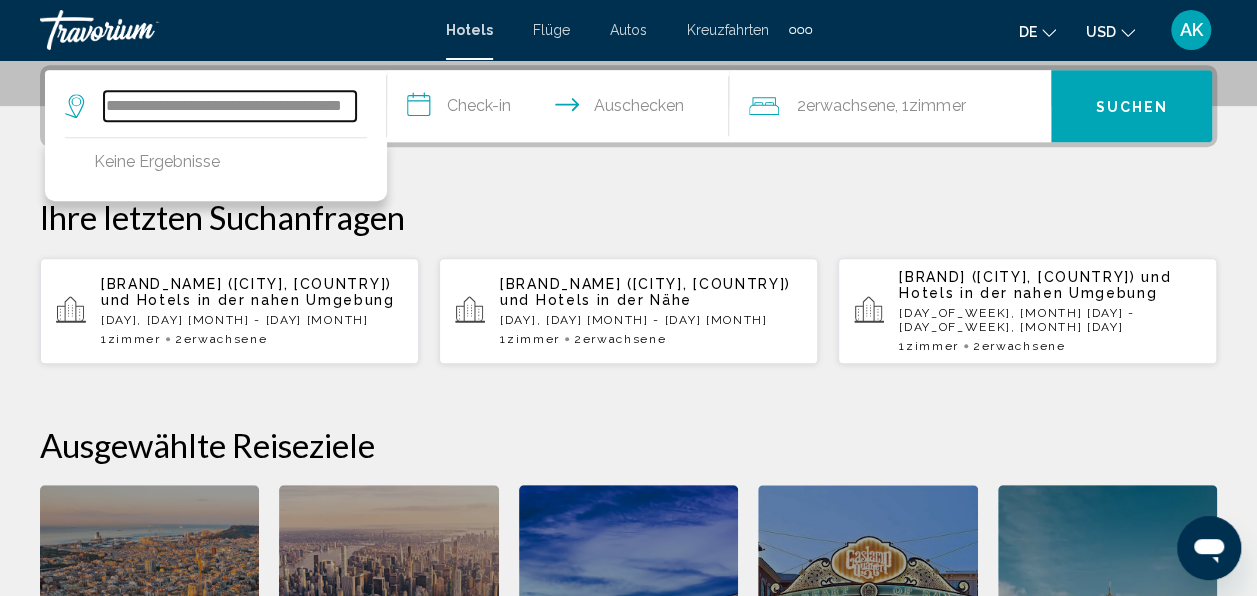 click on "**********" at bounding box center [230, 106] 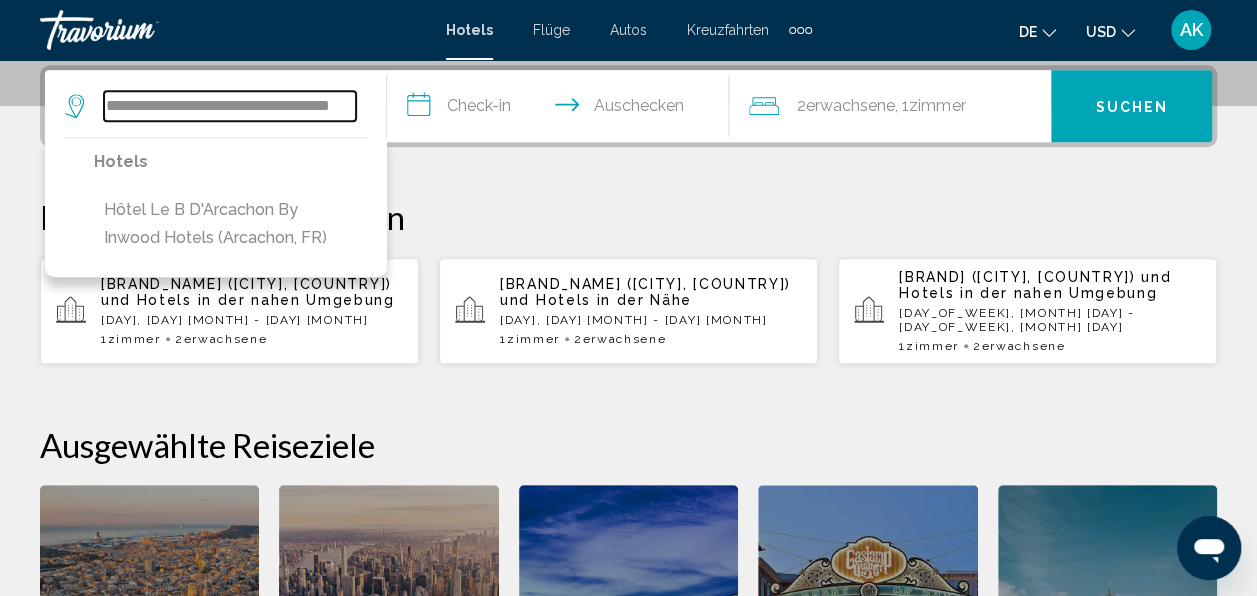 scroll, scrollTop: 0, scrollLeft: 40, axis: horizontal 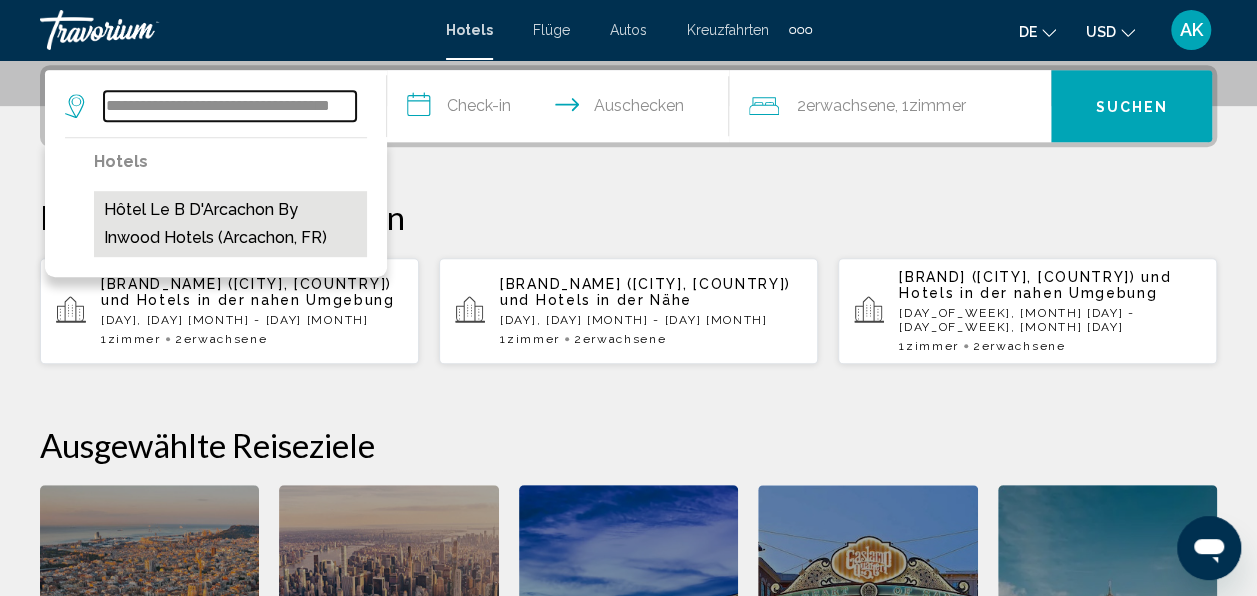 type on "**********" 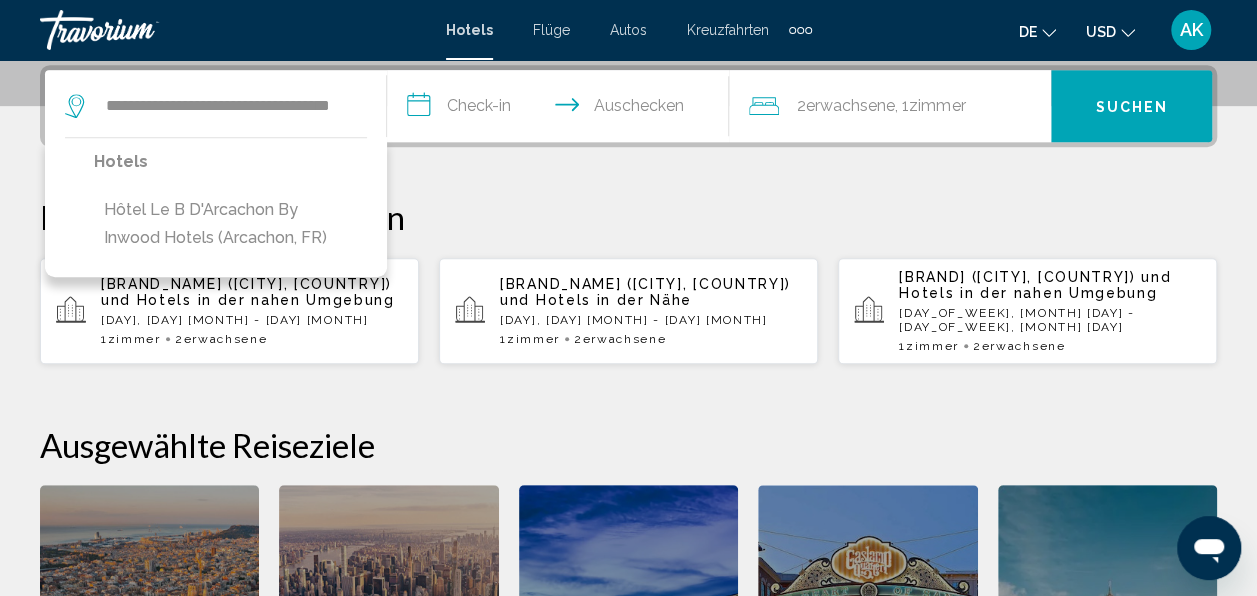 scroll, scrollTop: 0, scrollLeft: 0, axis: both 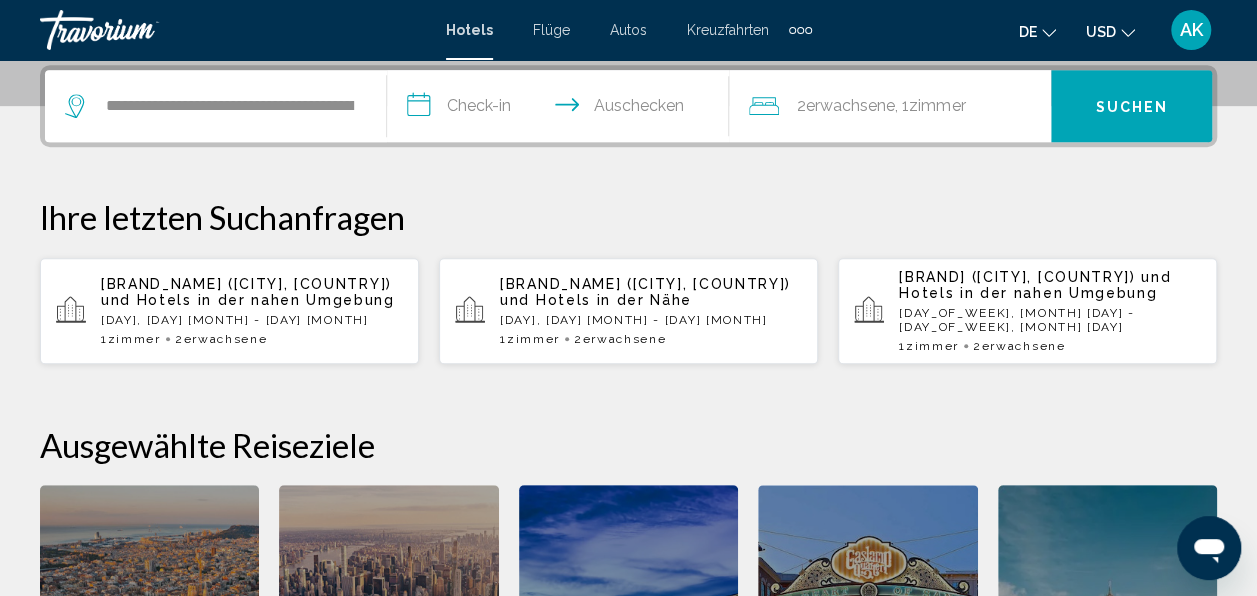 click on "**********" at bounding box center [562, 109] 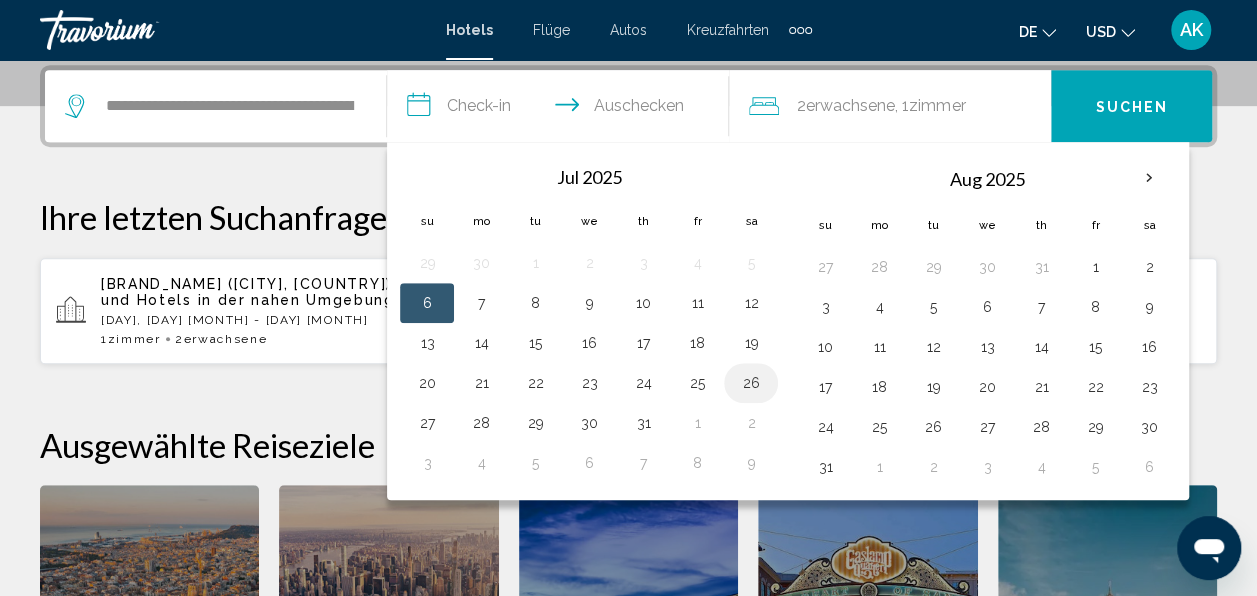 click on "26" at bounding box center (751, 383) 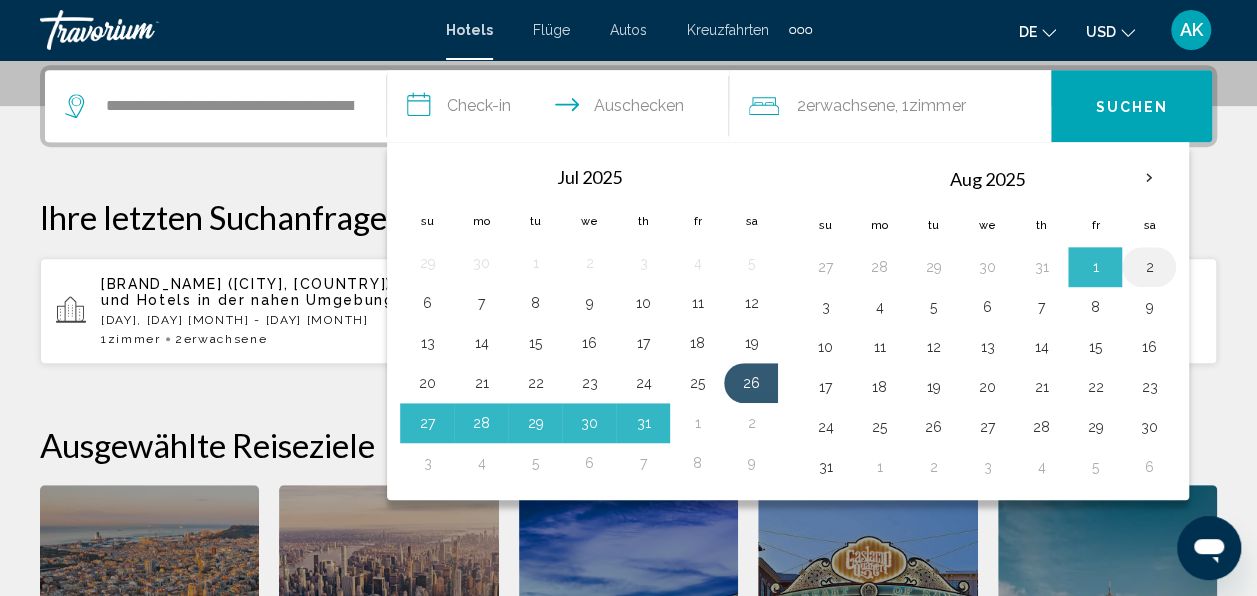 click on "2" at bounding box center (1149, 267) 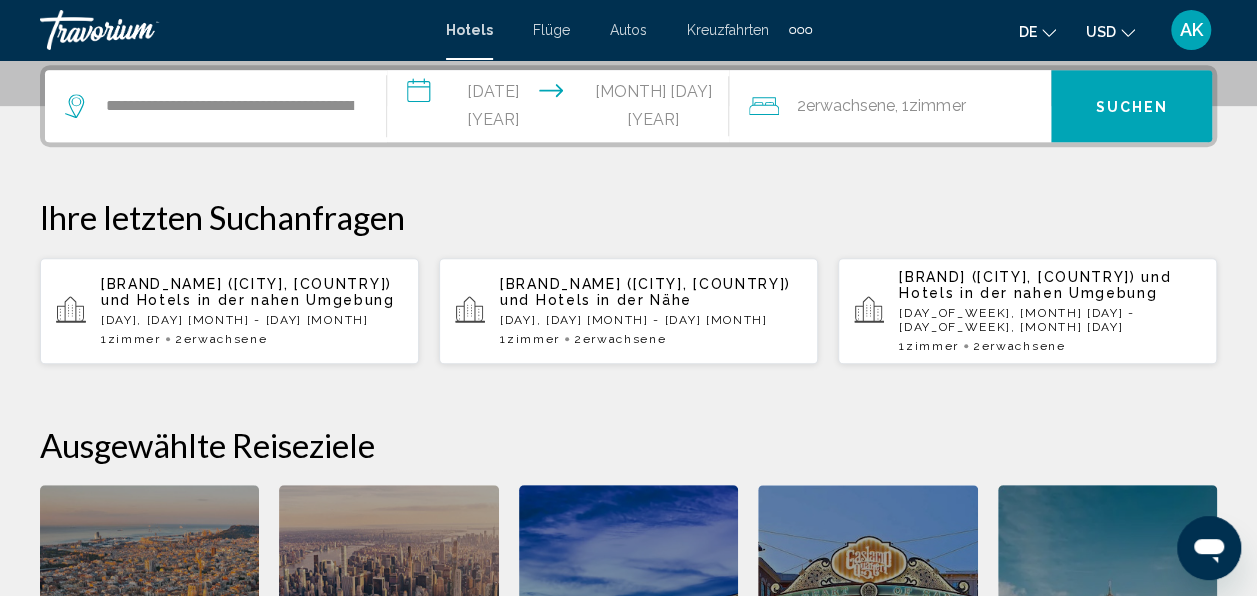click on "USD
USD ($) MXN (Mex$) CAD (Can$) GBP (£) EUR (€) AUD (A$) NZD (NZ$) CNY (CN¥)" at bounding box center (1110, 31) 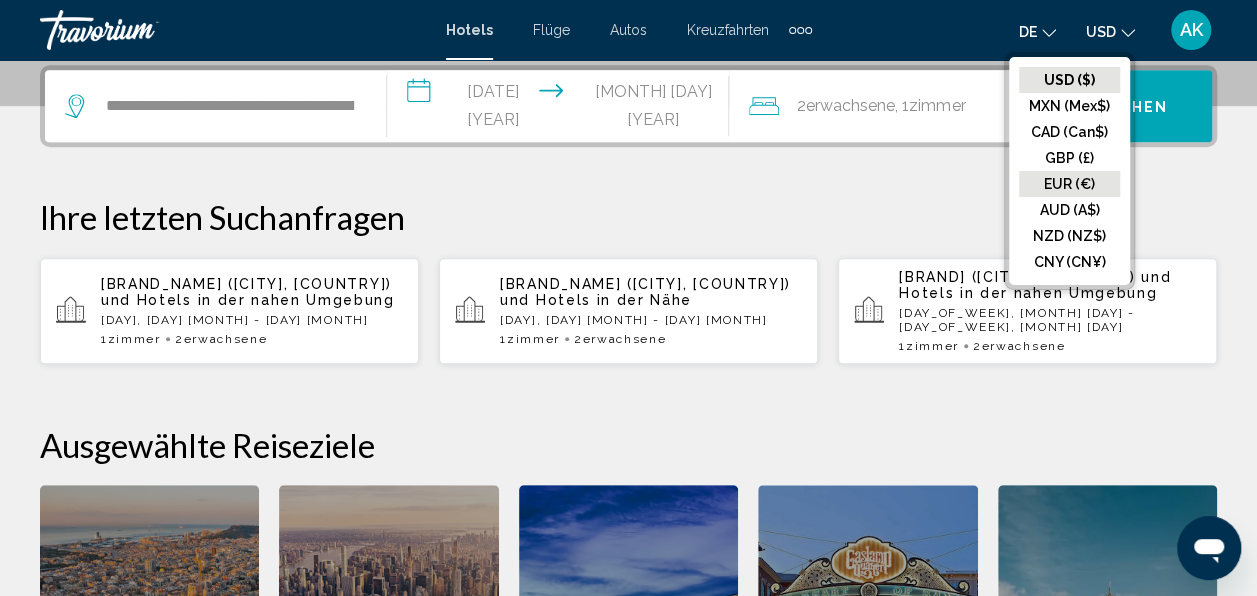 click on "EUR (€)" at bounding box center (1069, 80) 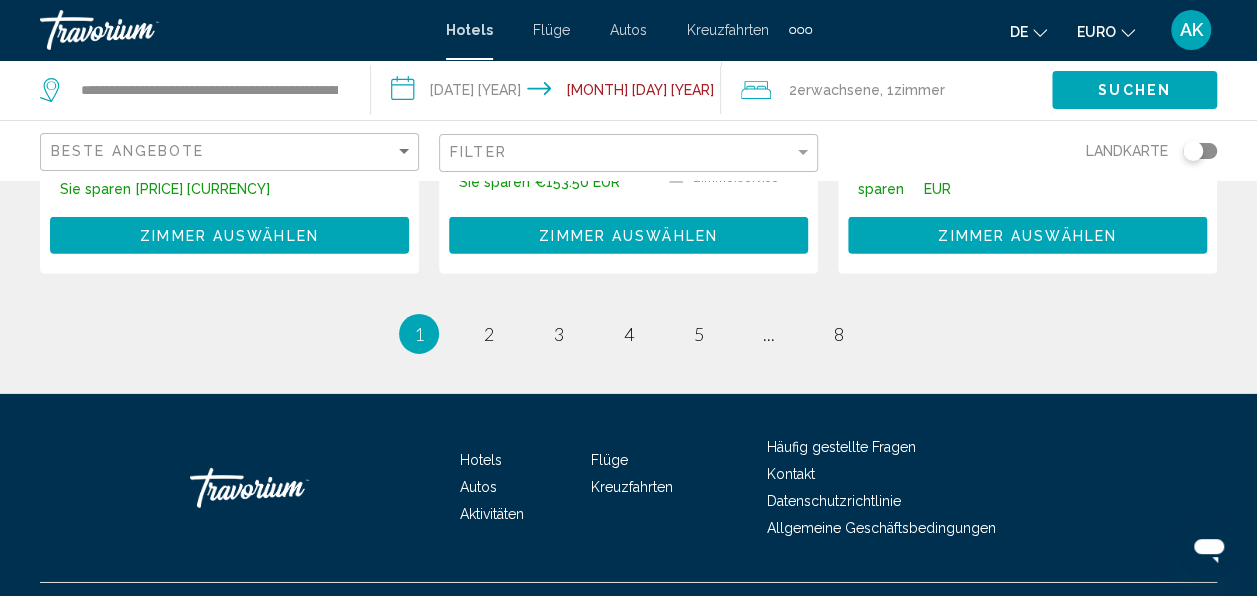 scroll, scrollTop: 3017, scrollLeft: 0, axis: vertical 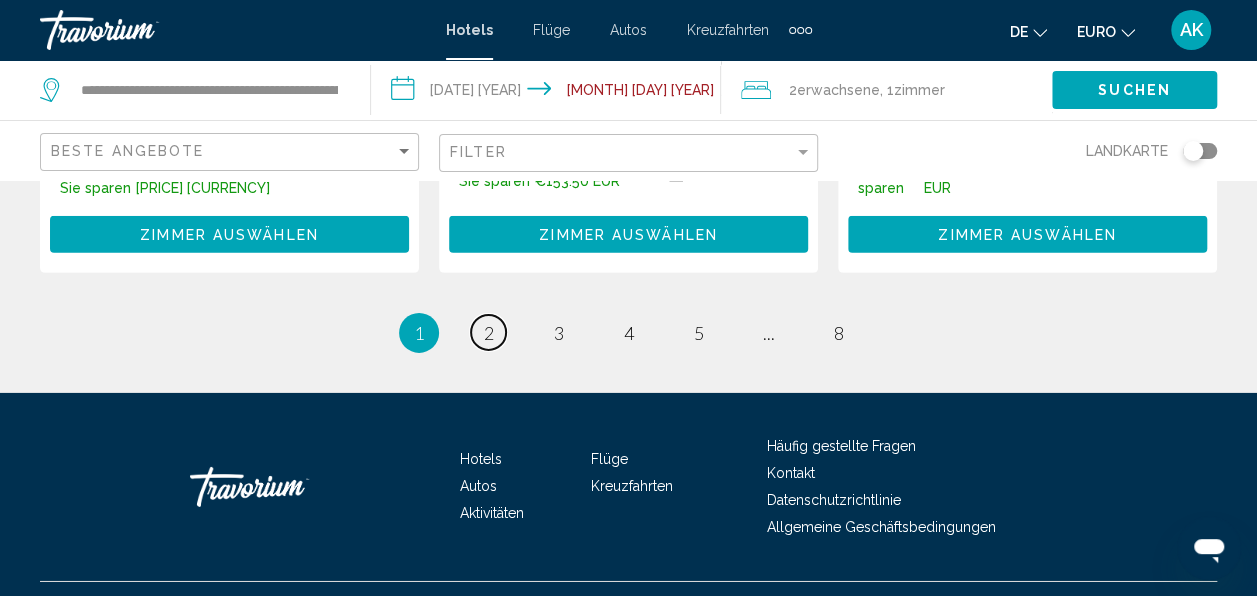 drag, startPoint x: 490, startPoint y: 293, endPoint x: 467, endPoint y: 302, distance: 24.698177 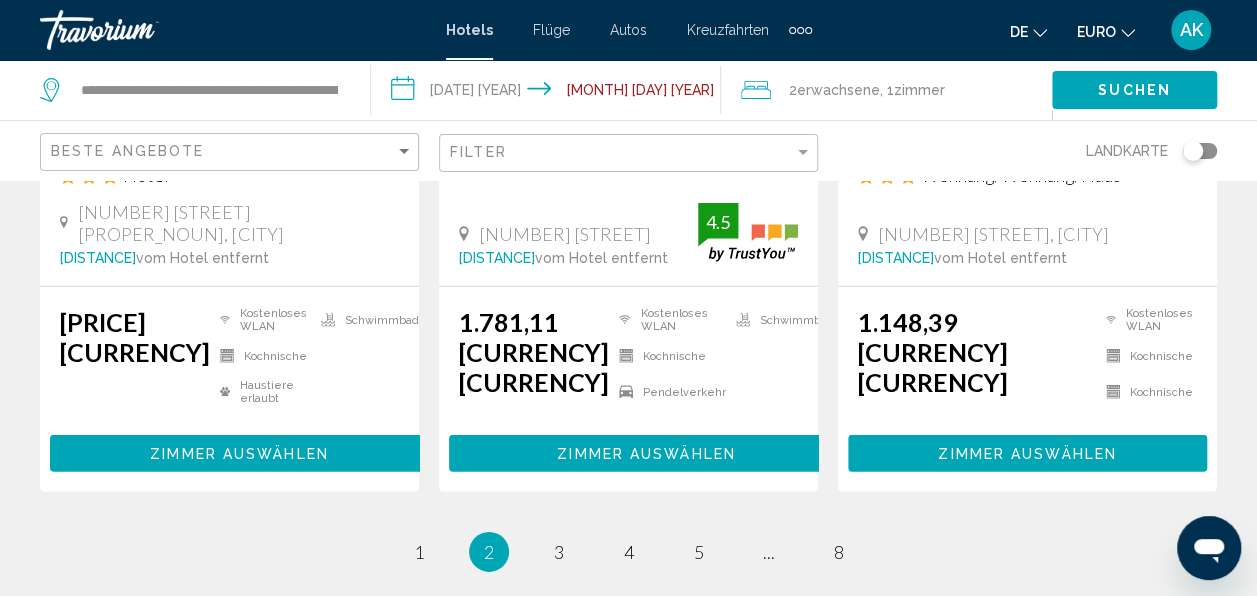 scroll, scrollTop: 2900, scrollLeft: 0, axis: vertical 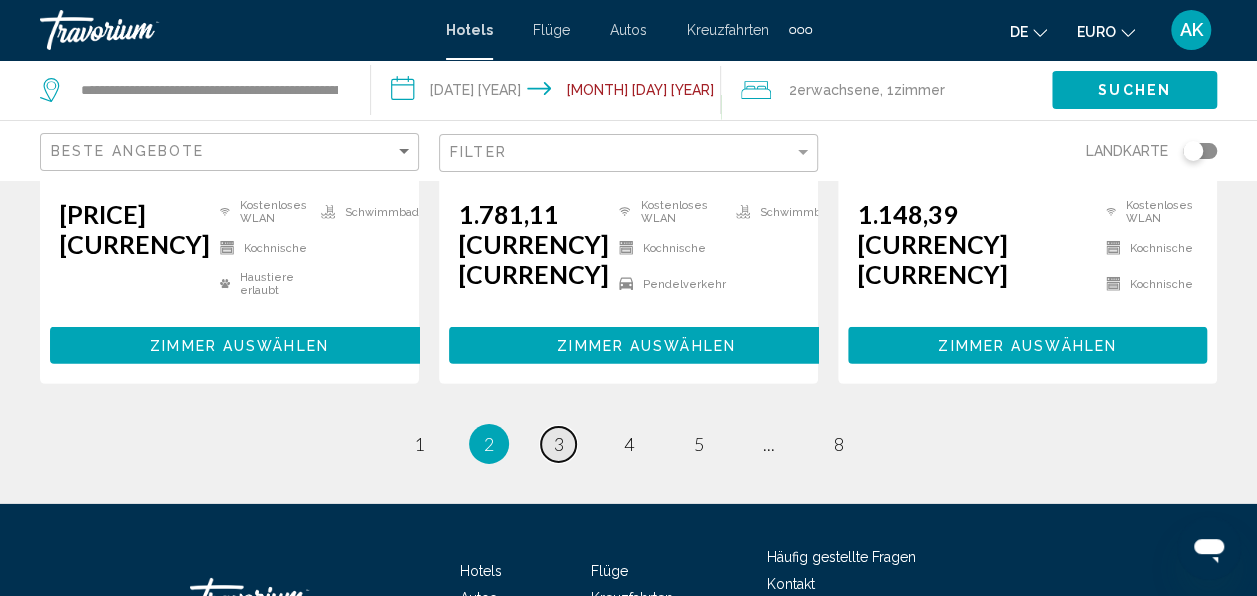 click on "3" at bounding box center (419, 444) 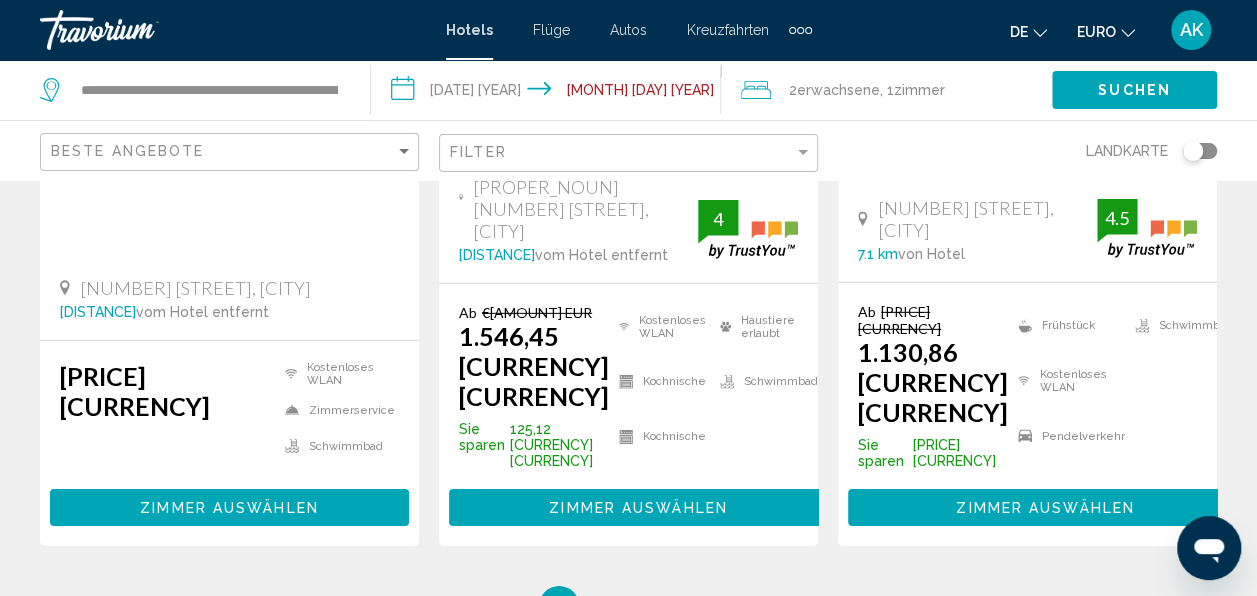 scroll, scrollTop: 2900, scrollLeft: 0, axis: vertical 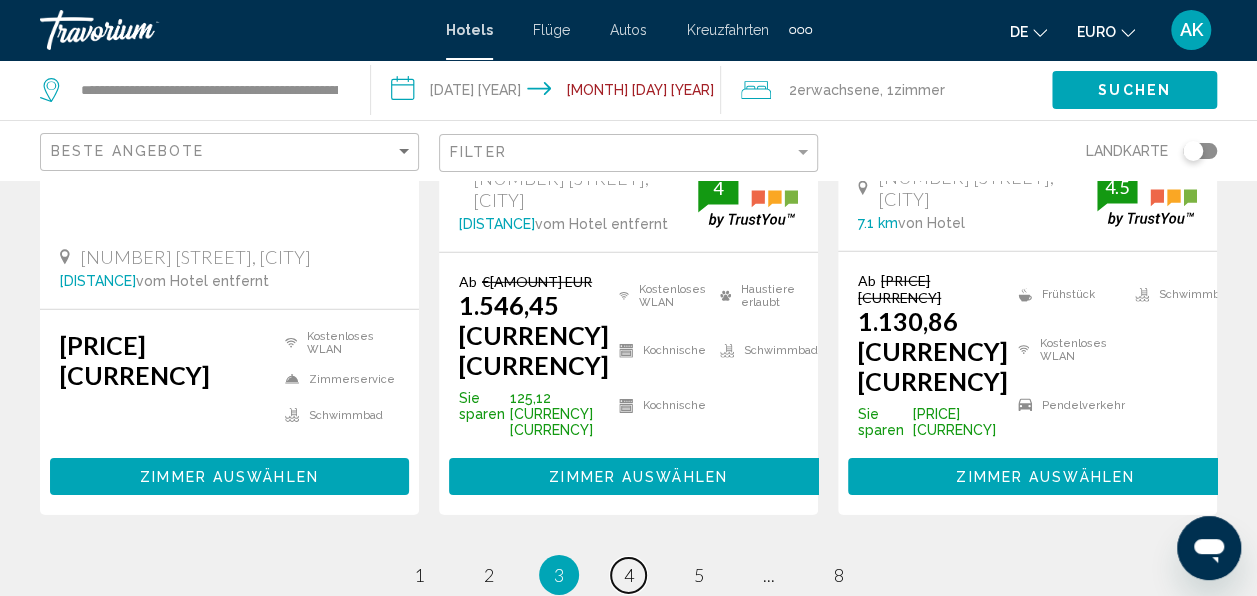 click on "Seite  4" at bounding box center [418, 575] 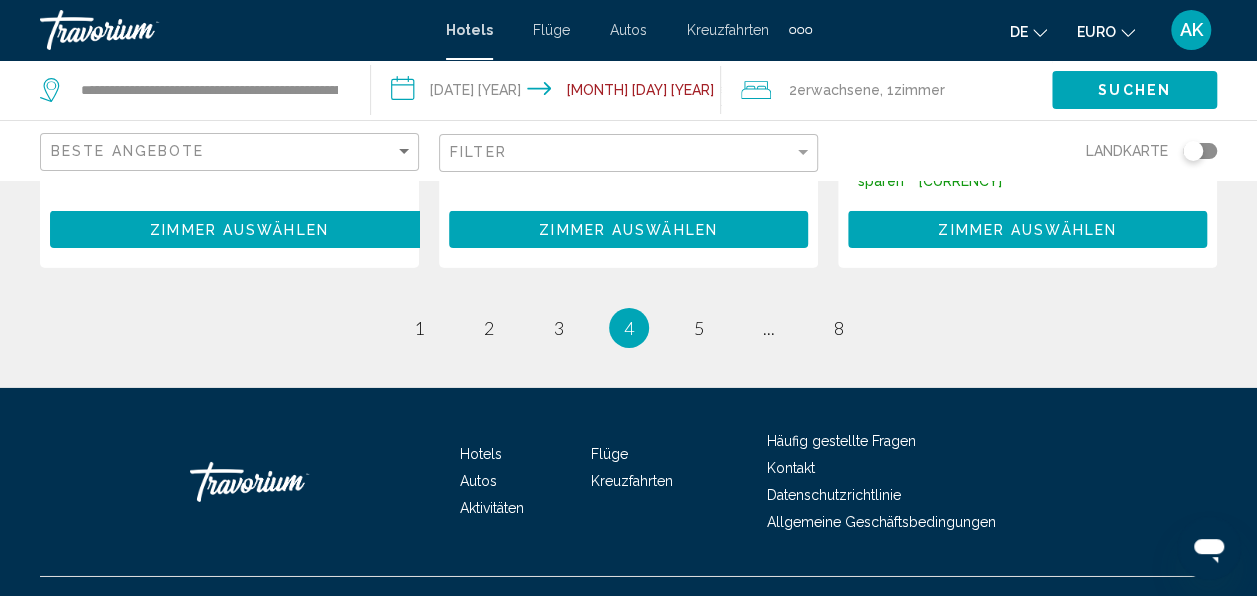 scroll, scrollTop: 3090, scrollLeft: 0, axis: vertical 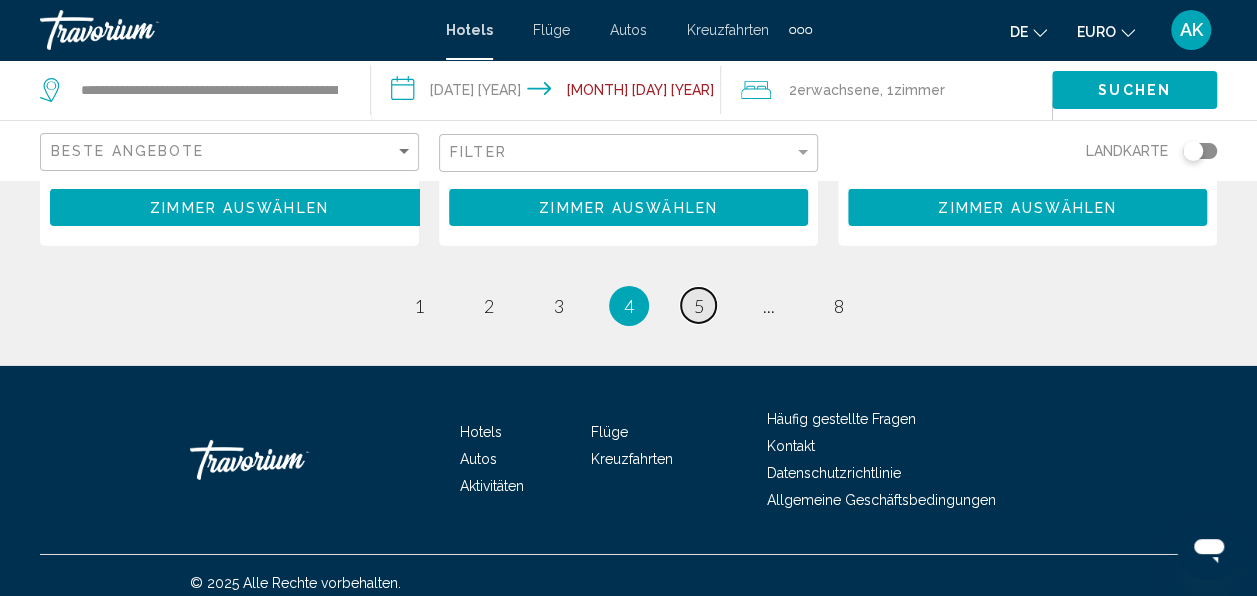 click on "Seite  5" at bounding box center [418, 305] 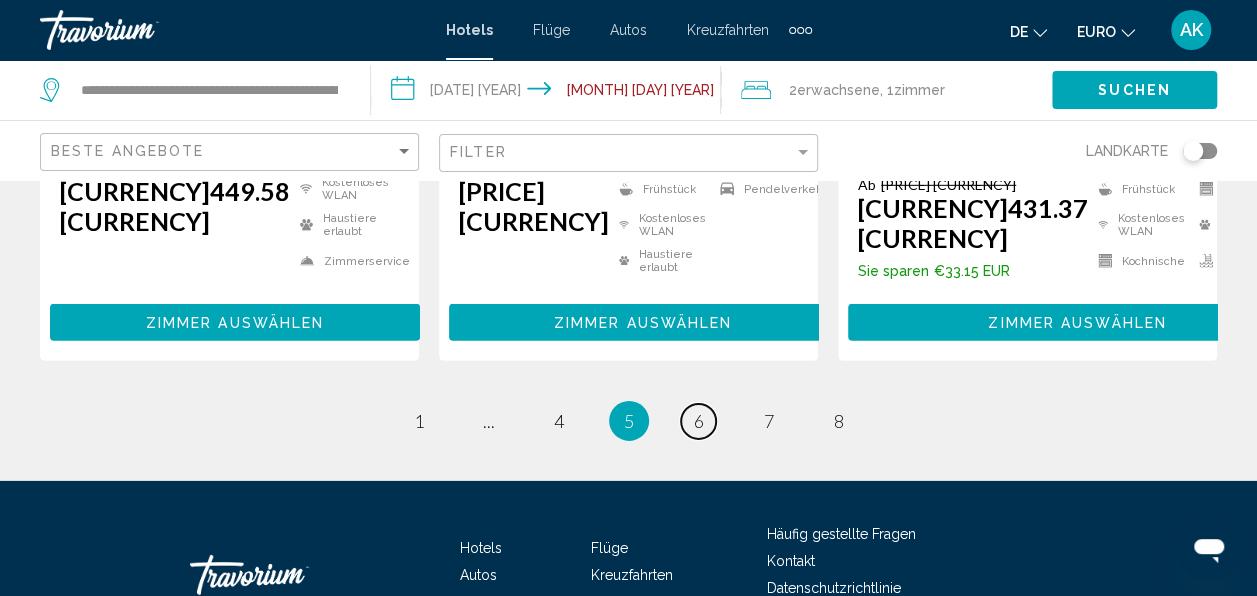scroll, scrollTop: 3060, scrollLeft: 0, axis: vertical 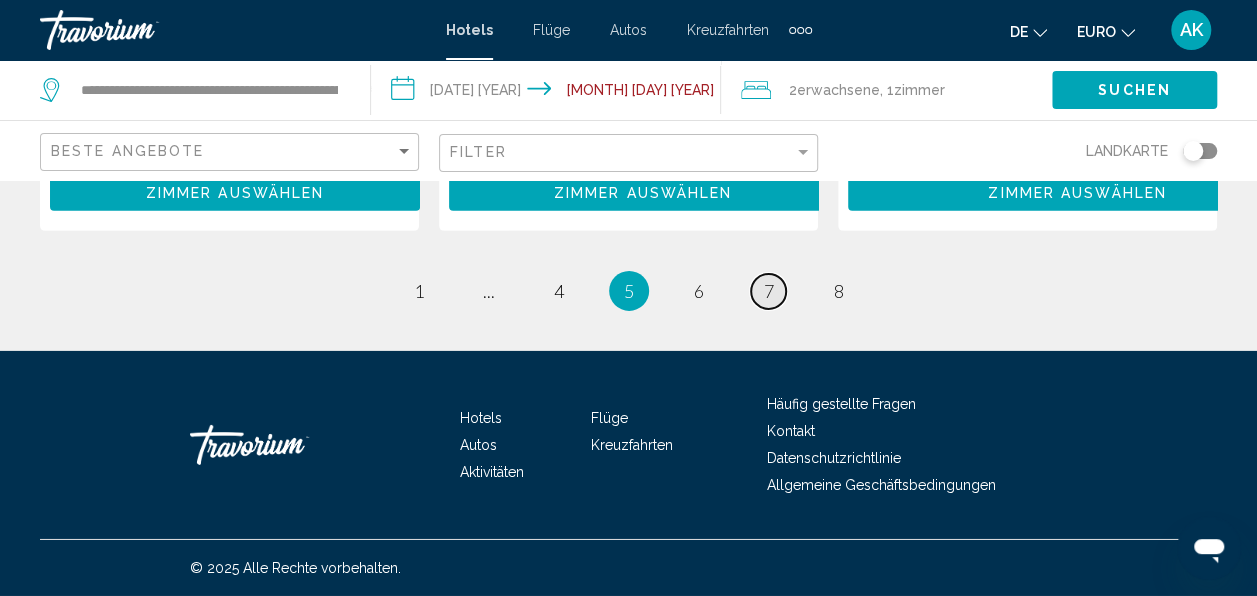 click on "Seite [NUMBER]" at bounding box center [418, 291] 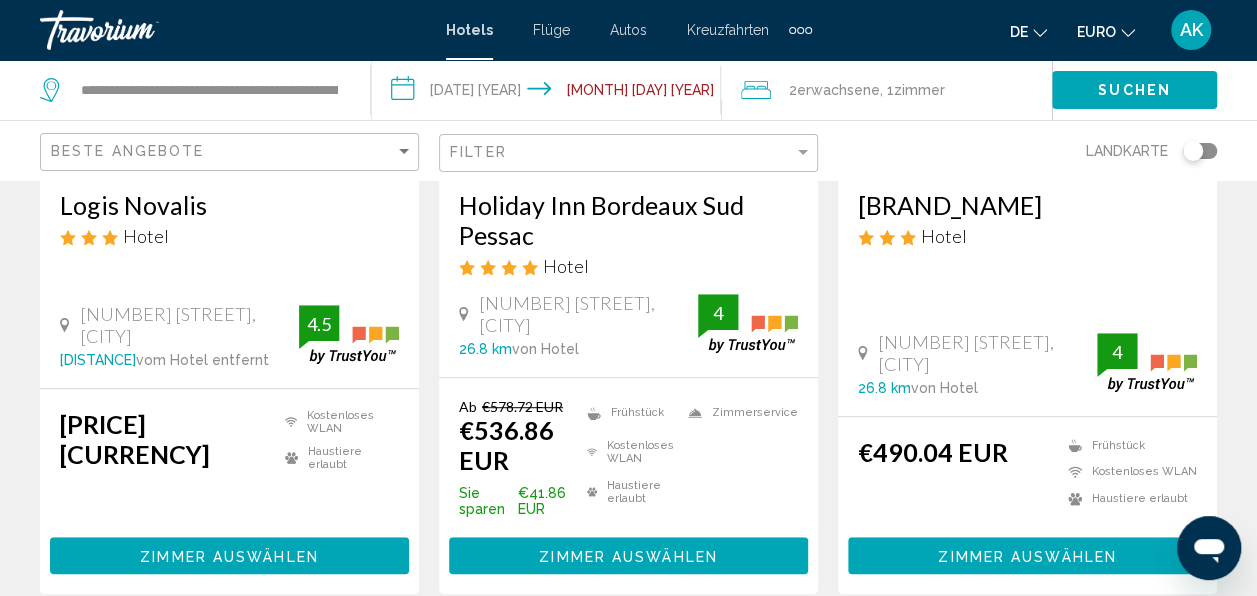scroll, scrollTop: 100, scrollLeft: 0, axis: vertical 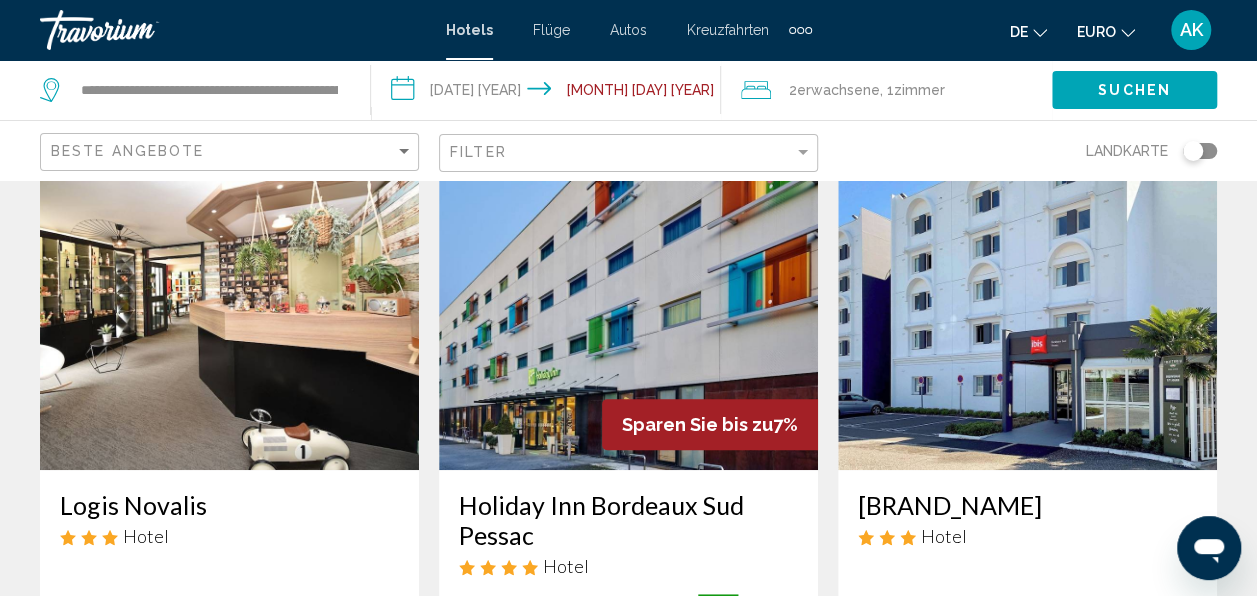 click at bounding box center [229, 310] 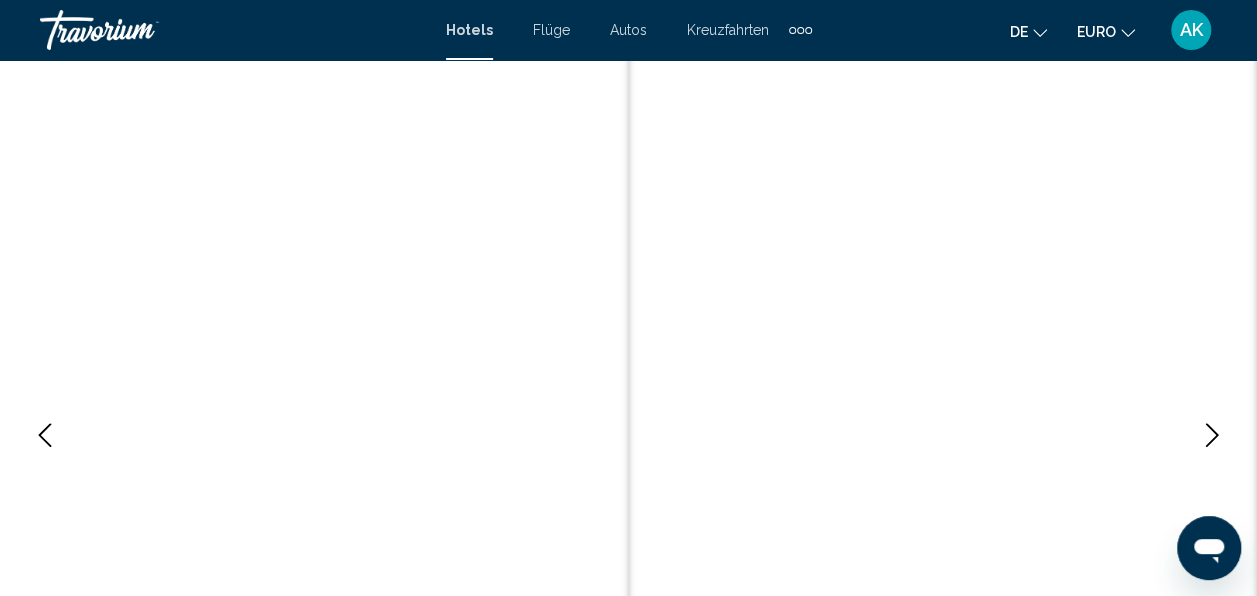 scroll, scrollTop: 236, scrollLeft: 0, axis: vertical 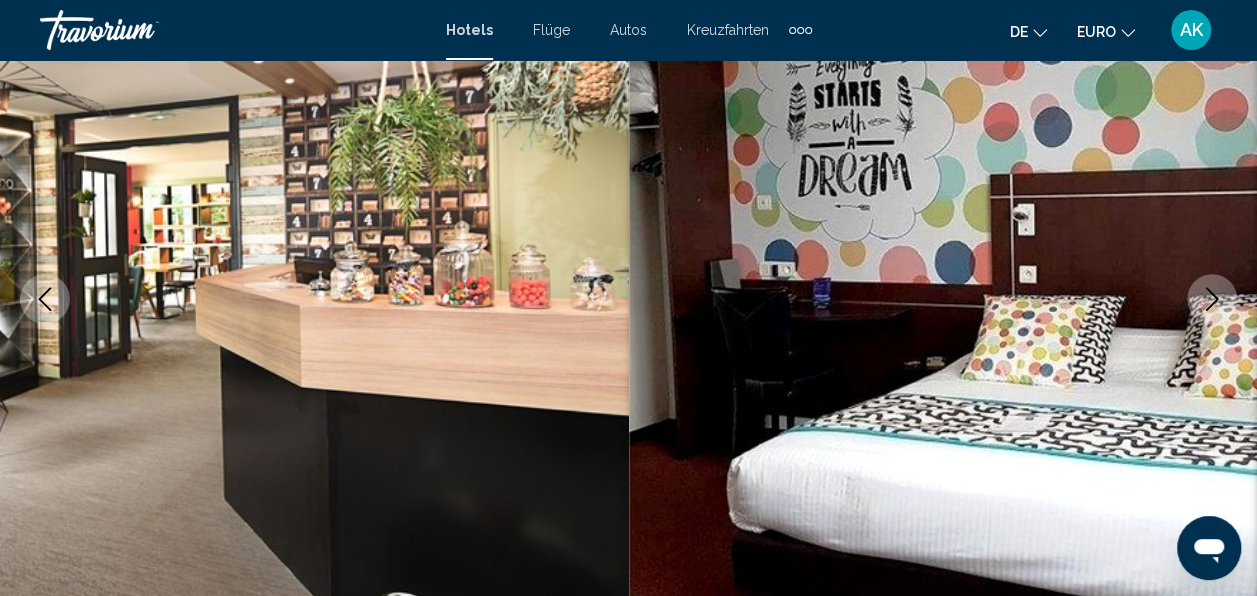 click at bounding box center (1212, 299) 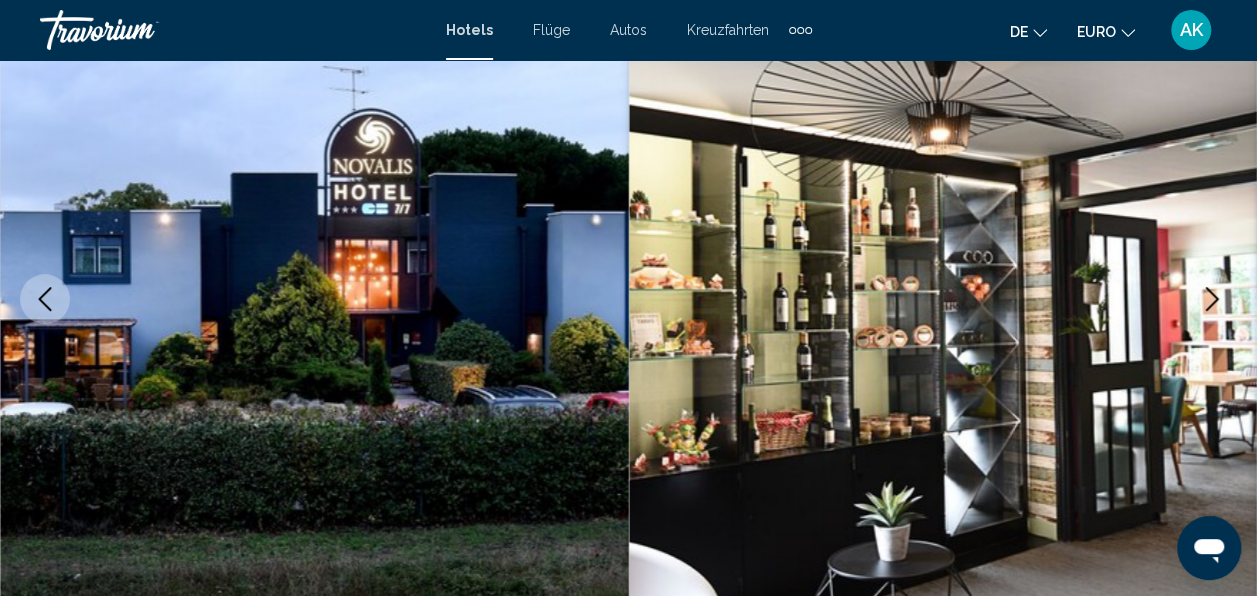 click at bounding box center [1212, 299] 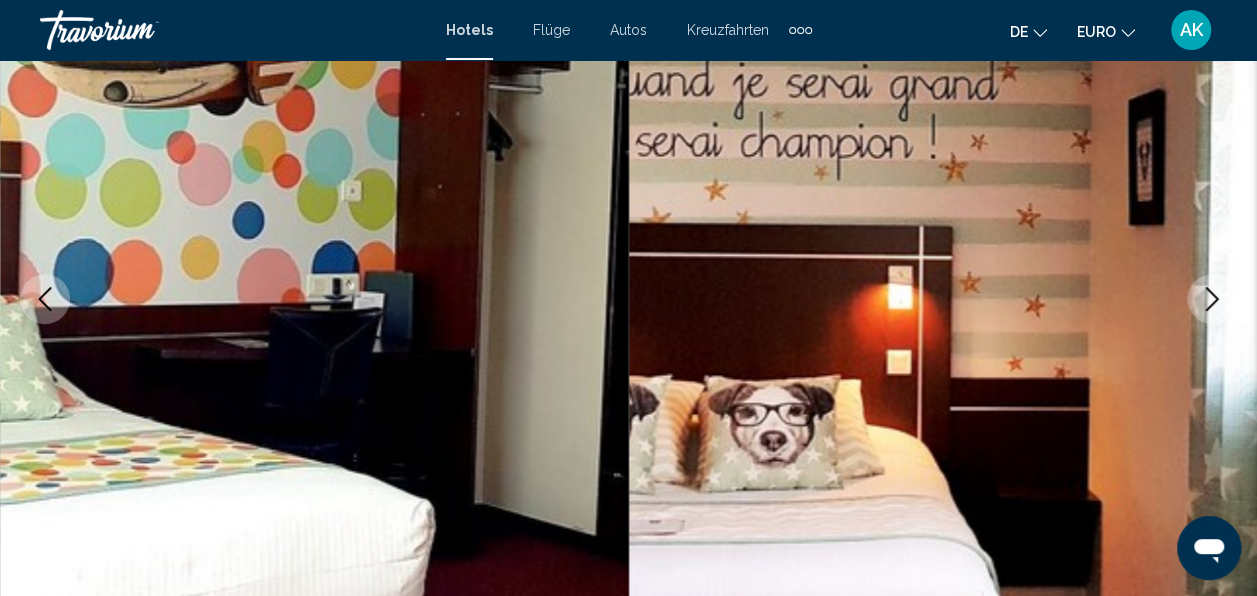 click at bounding box center [1212, 299] 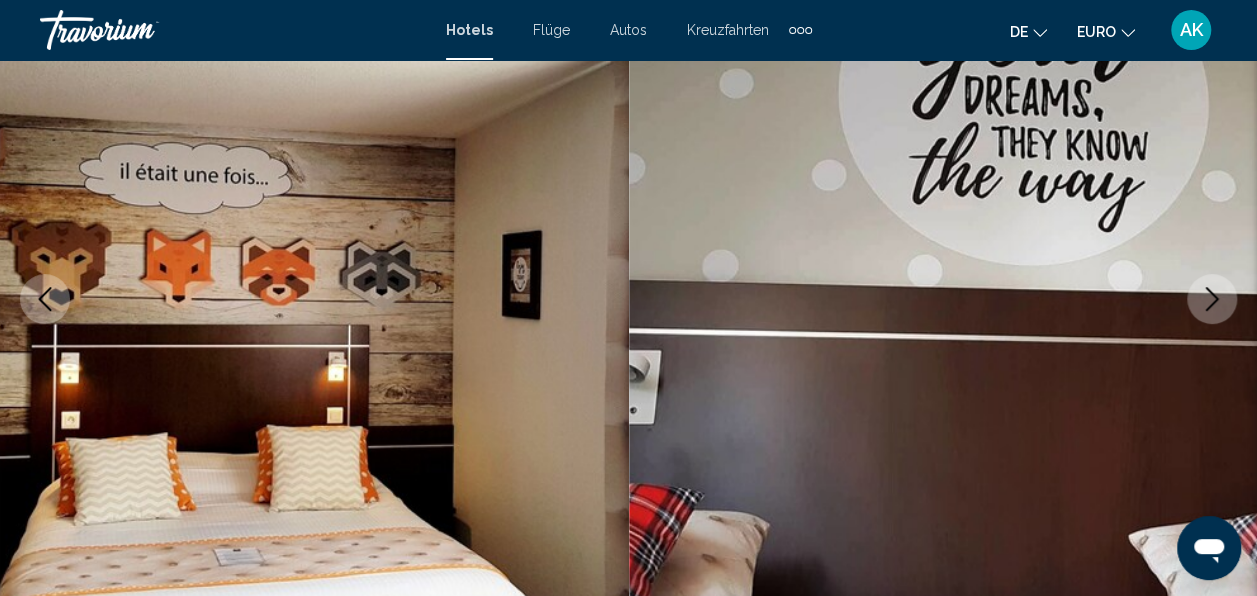 click at bounding box center (1212, 299) 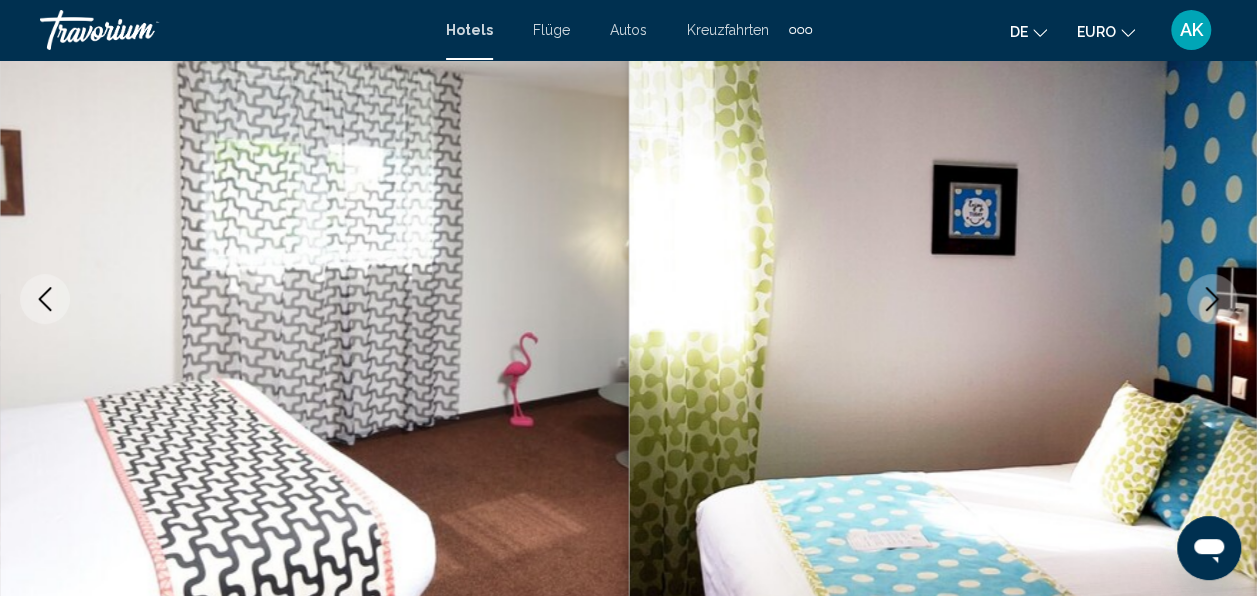 click at bounding box center [1212, 299] 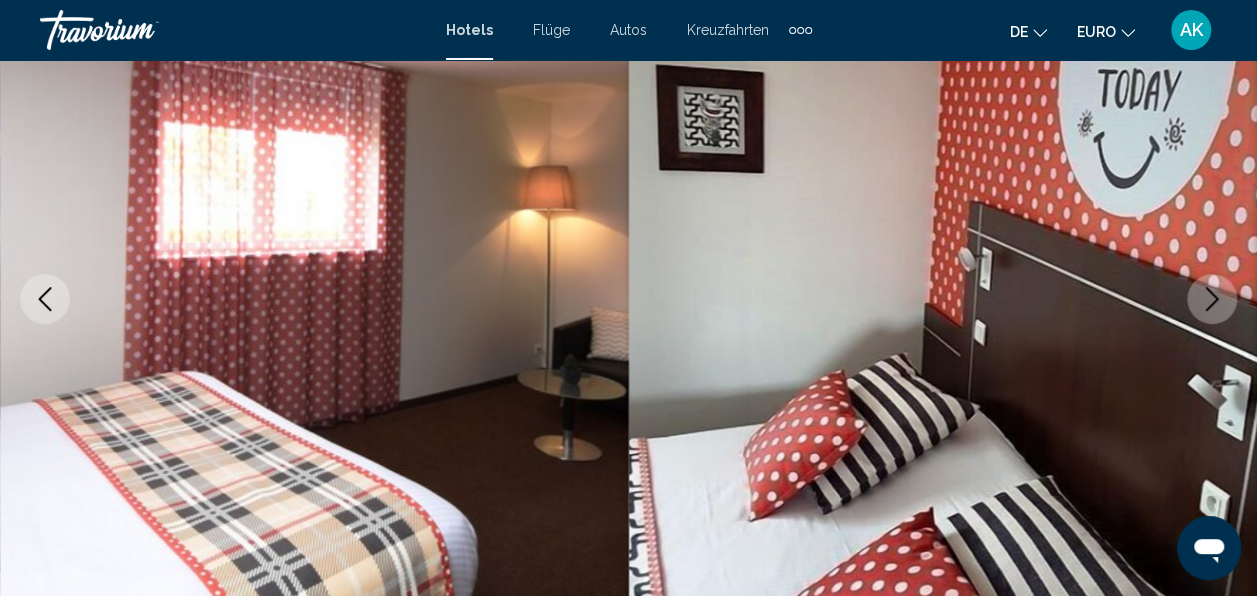 click at bounding box center (1212, 299) 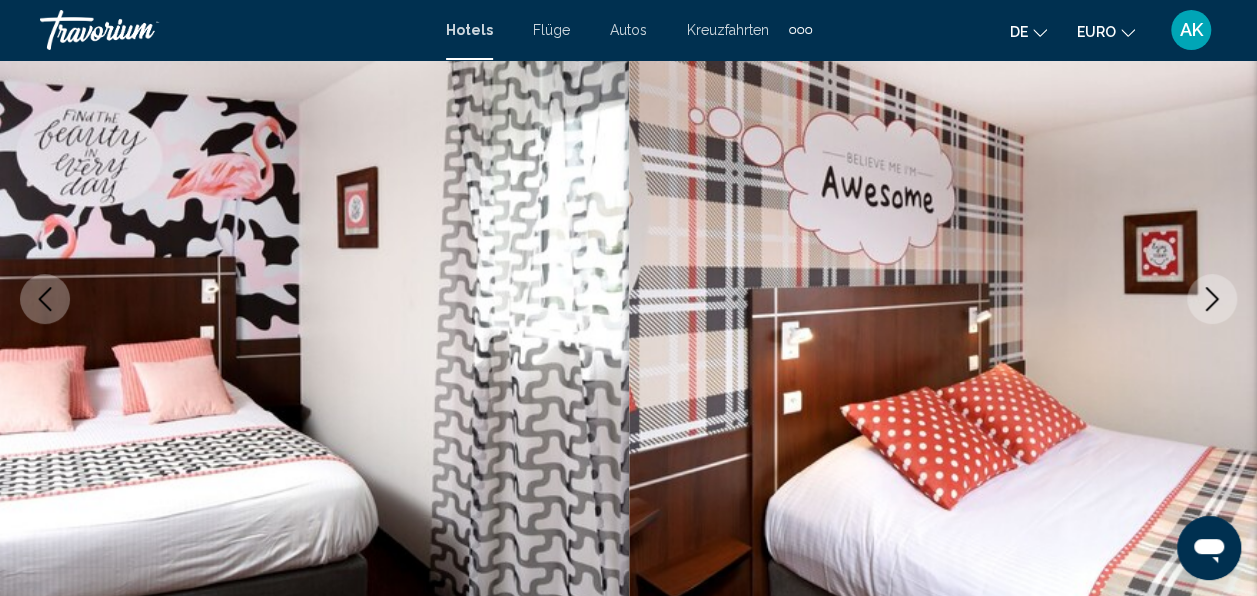 click at bounding box center (1212, 299) 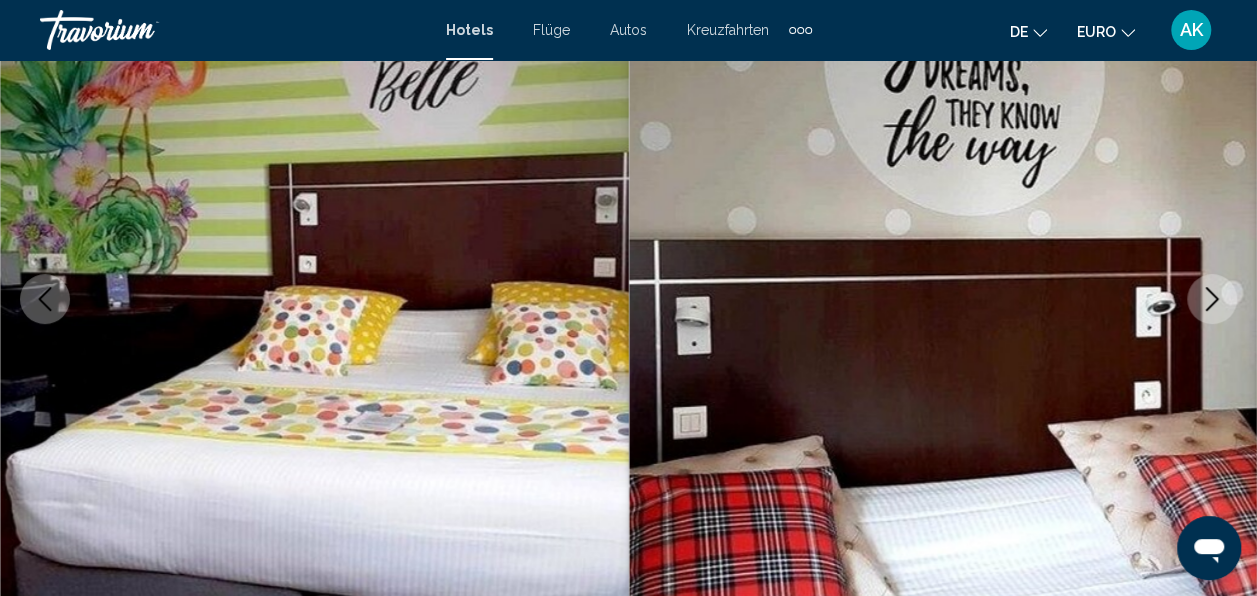 click at bounding box center (1212, 299) 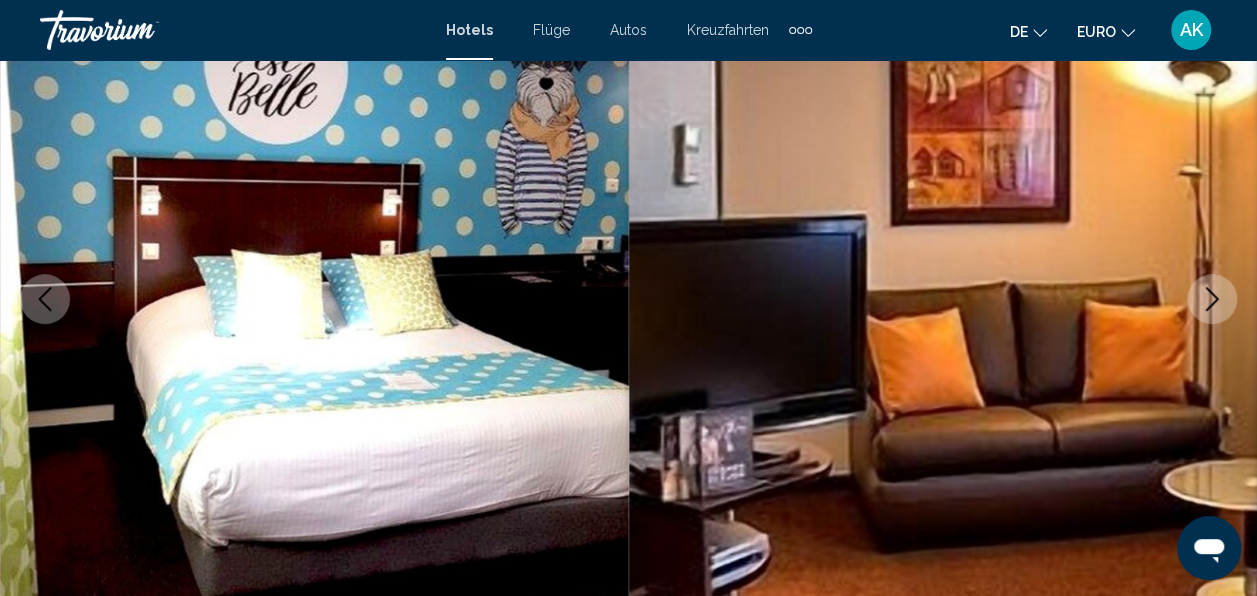 click at bounding box center (1212, 299) 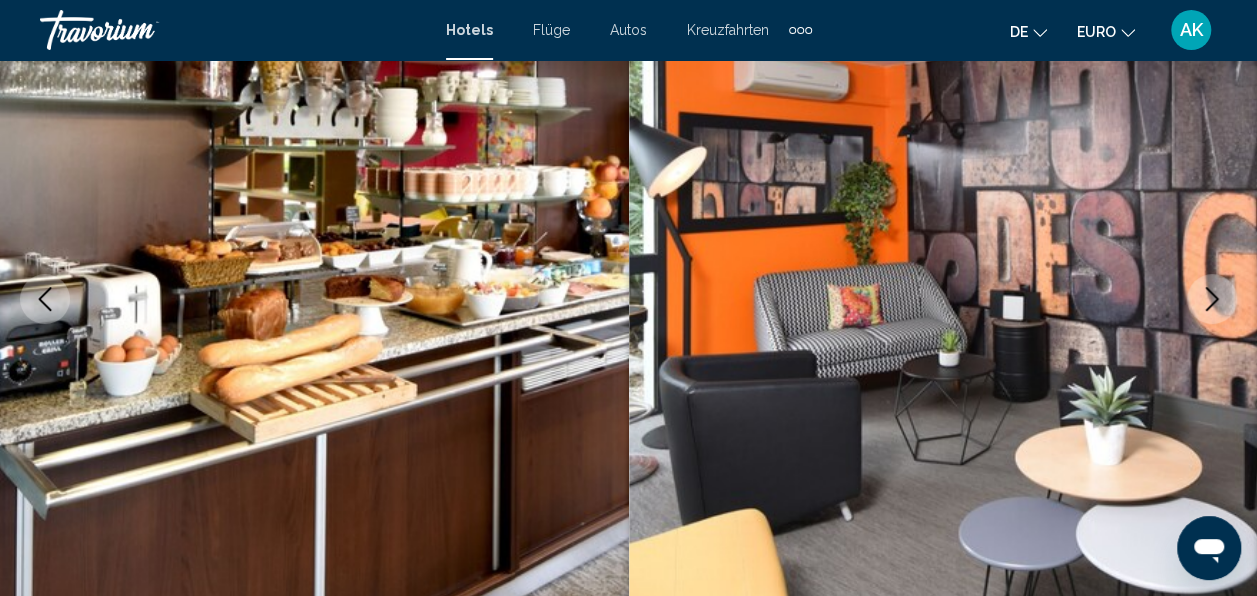 click at bounding box center (1212, 299) 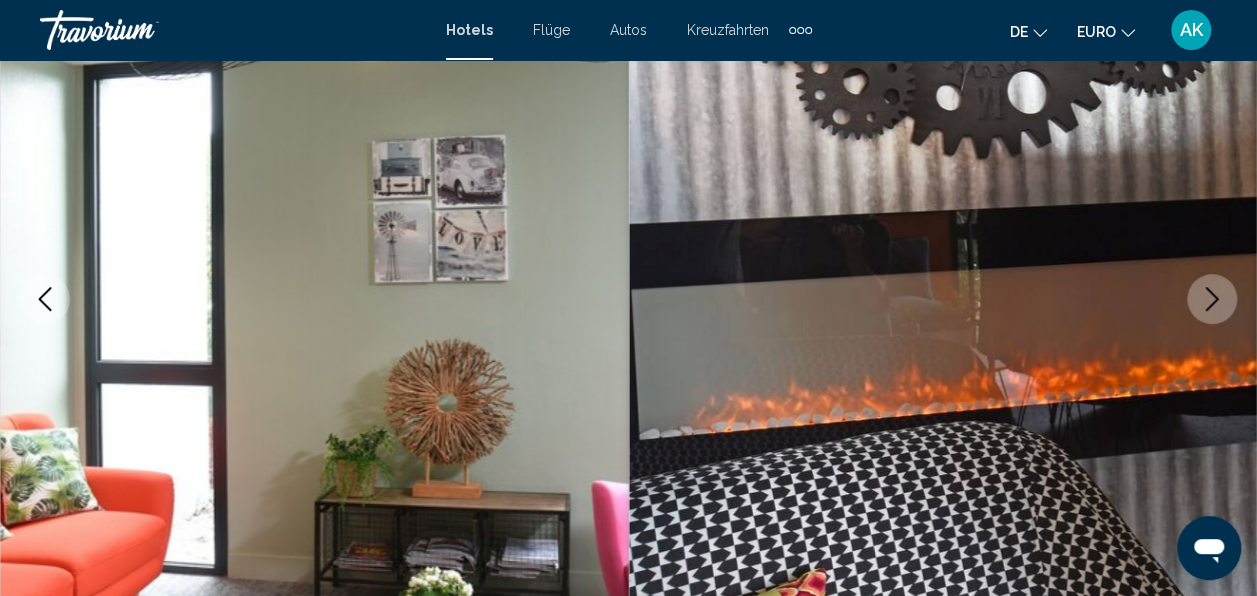 click at bounding box center [1212, 299] 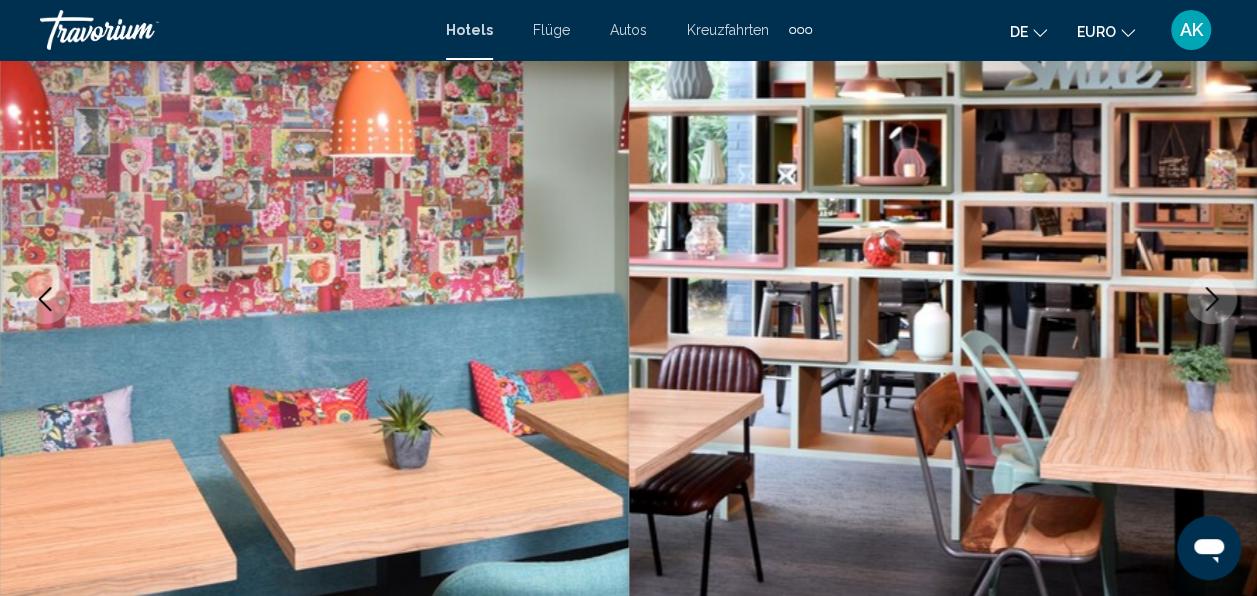 click at bounding box center (1212, 299) 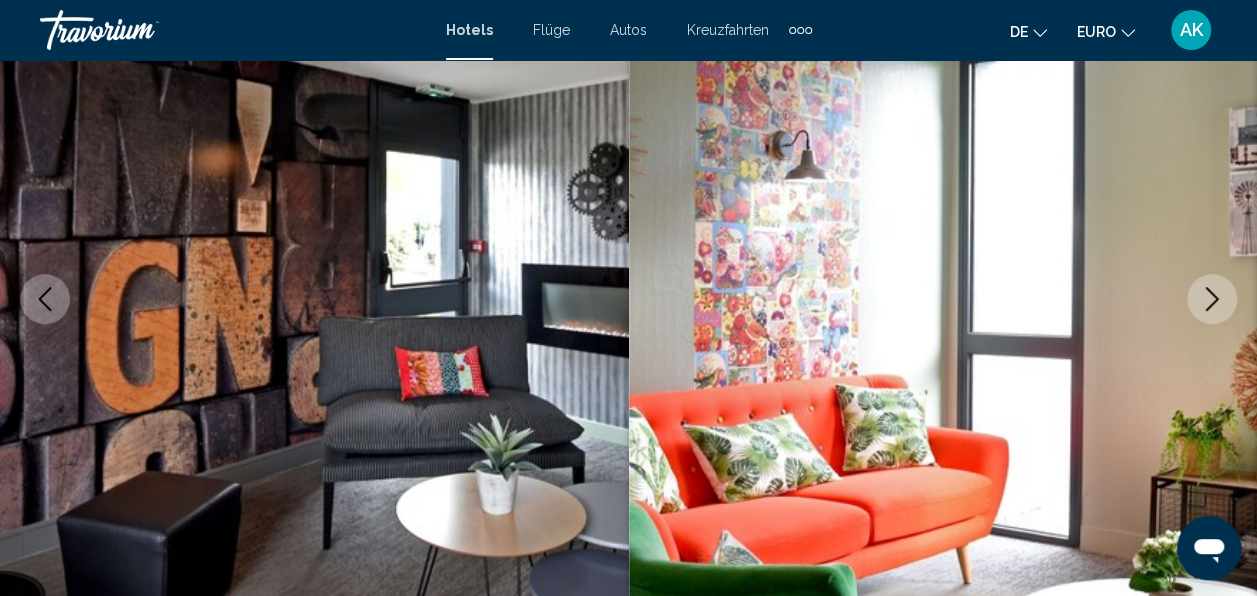 click at bounding box center [1212, 299] 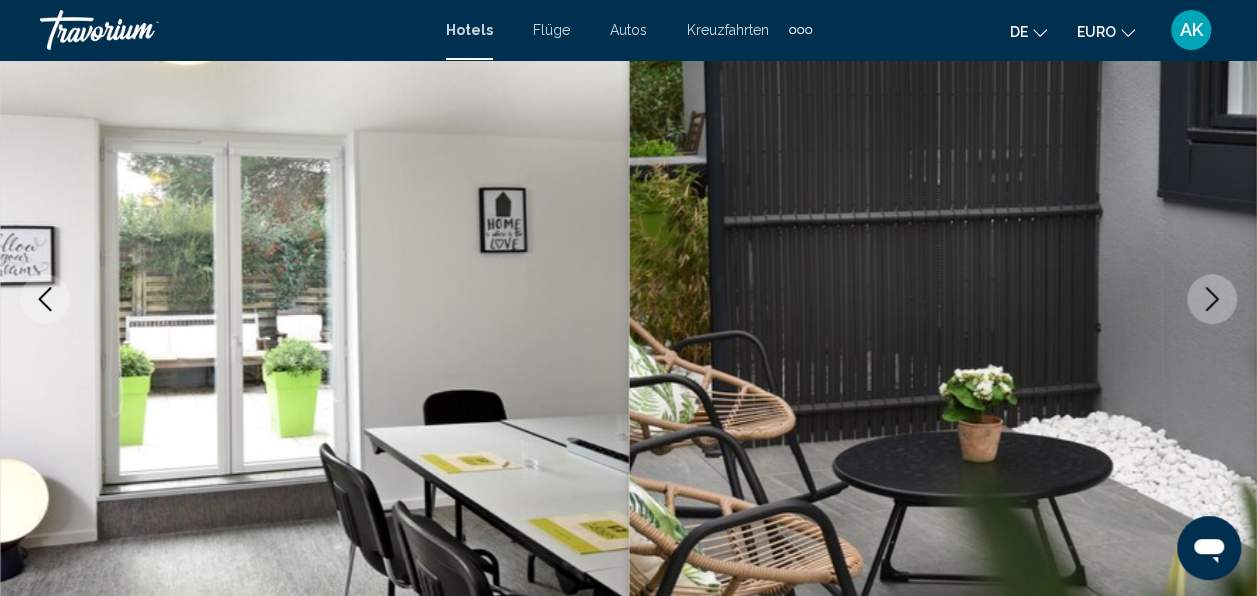 click at bounding box center [1212, 299] 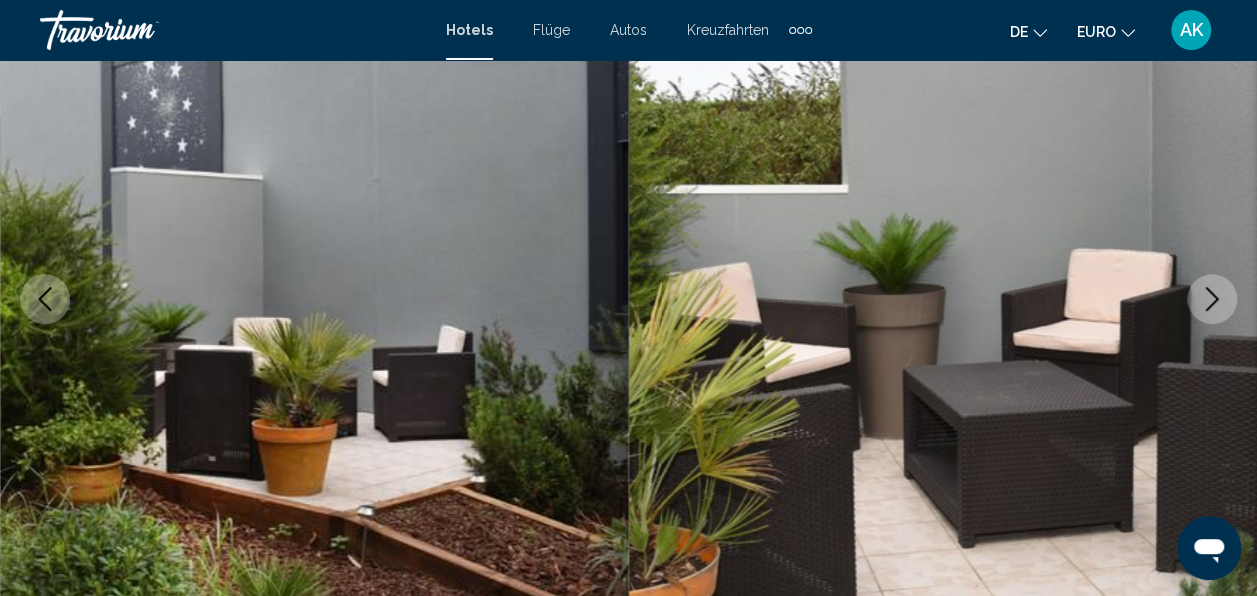 click at bounding box center (1212, 299) 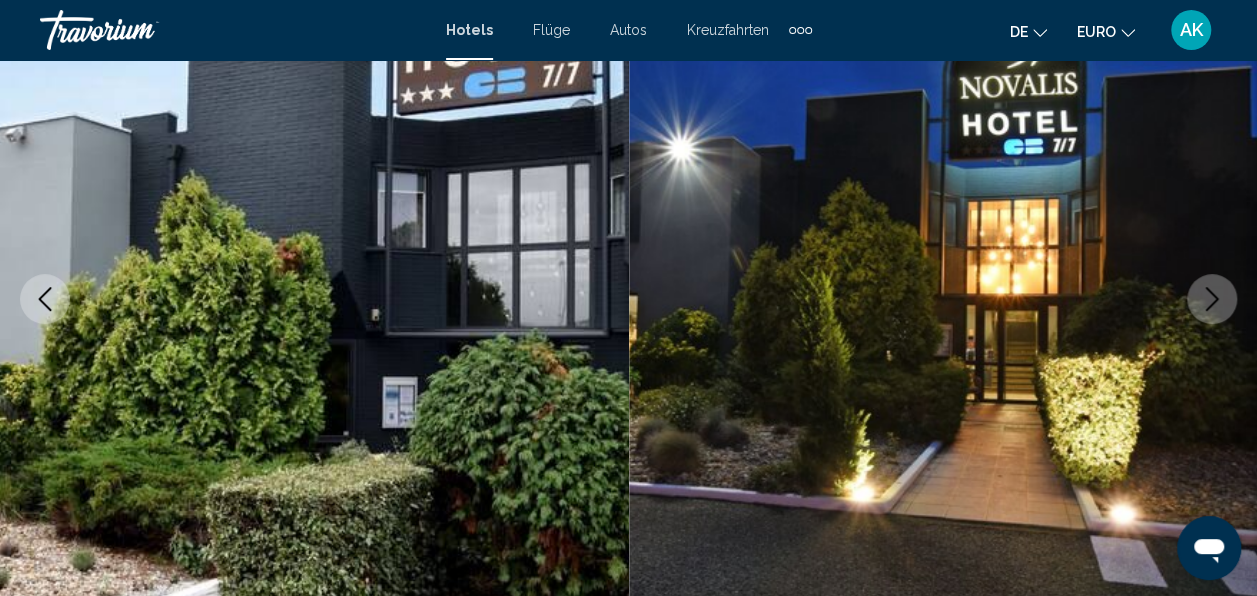 click at bounding box center [1212, 299] 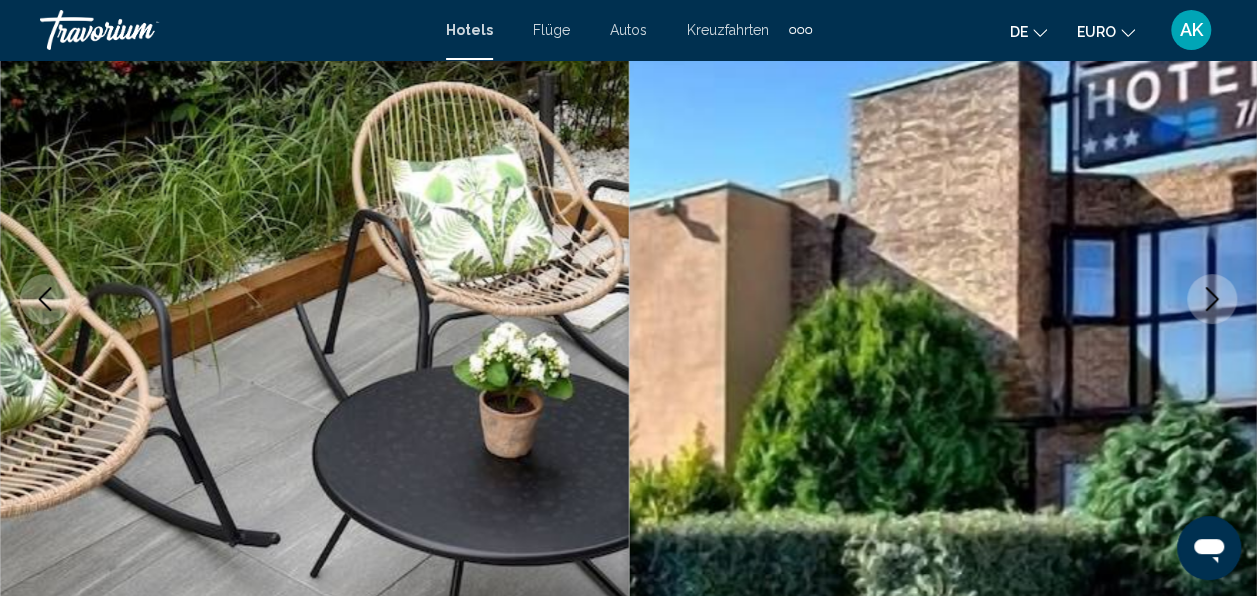 click at bounding box center [1212, 299] 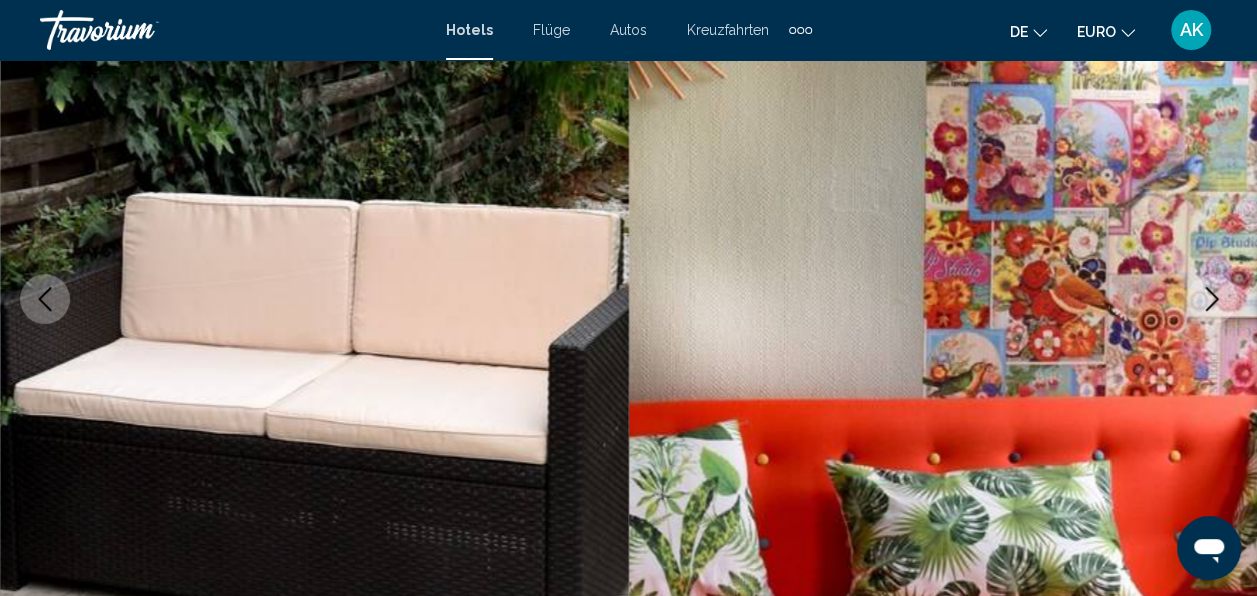 click at bounding box center (1212, 299) 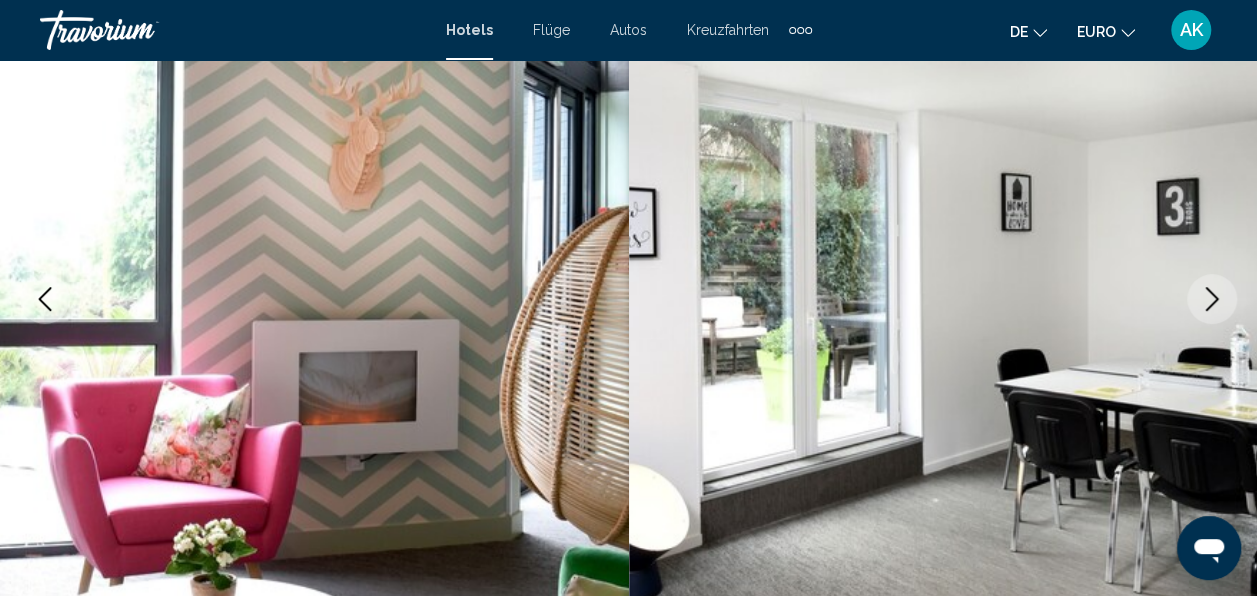click at bounding box center [1212, 299] 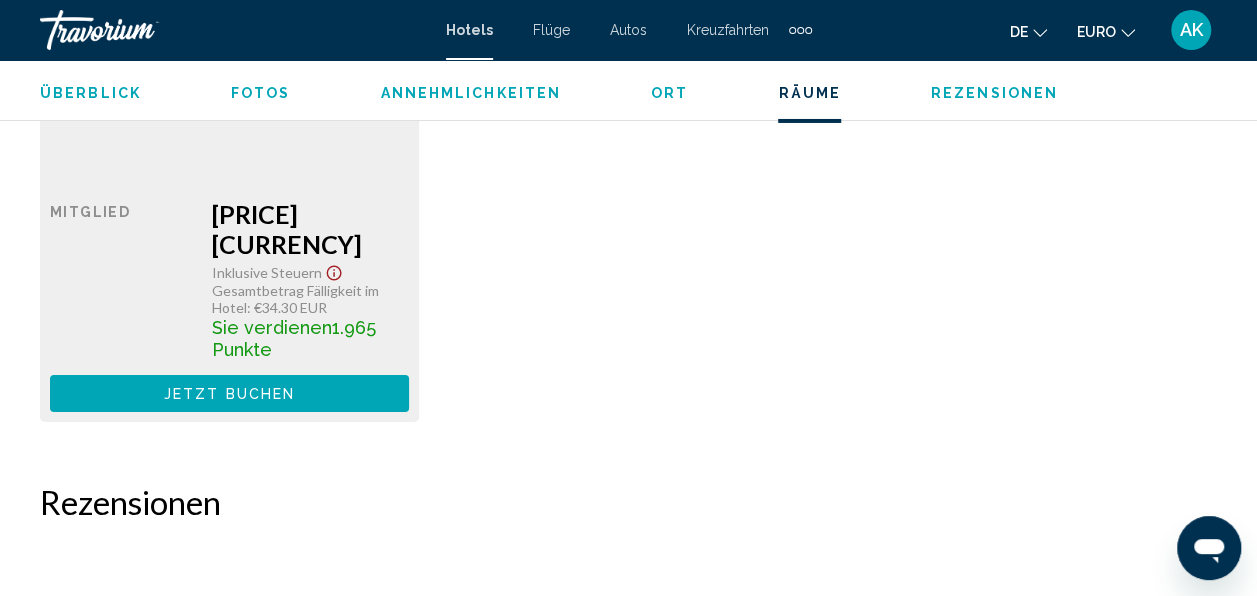 scroll, scrollTop: 3436, scrollLeft: 0, axis: vertical 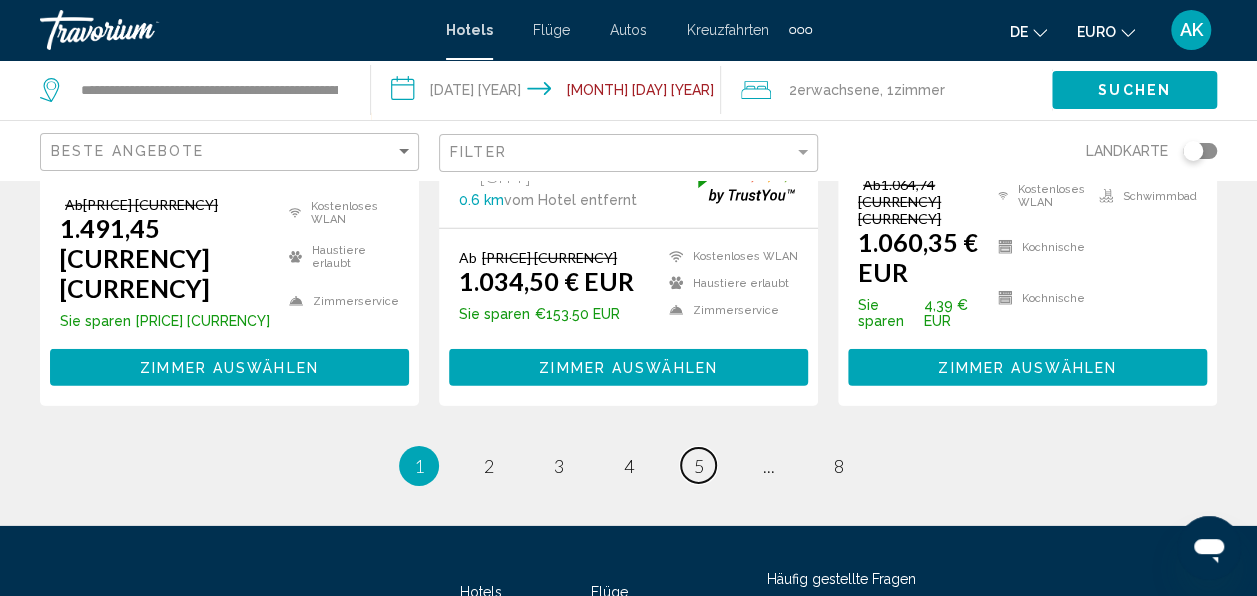 click on "5" at bounding box center (489, 466) 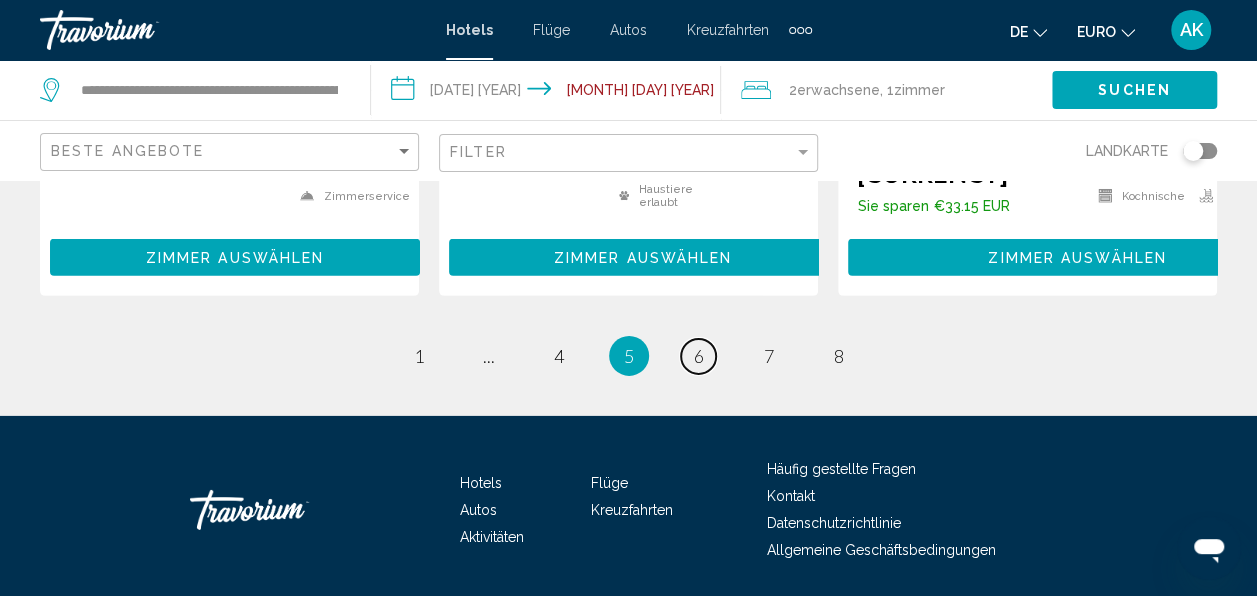 scroll, scrollTop: 3000, scrollLeft: 0, axis: vertical 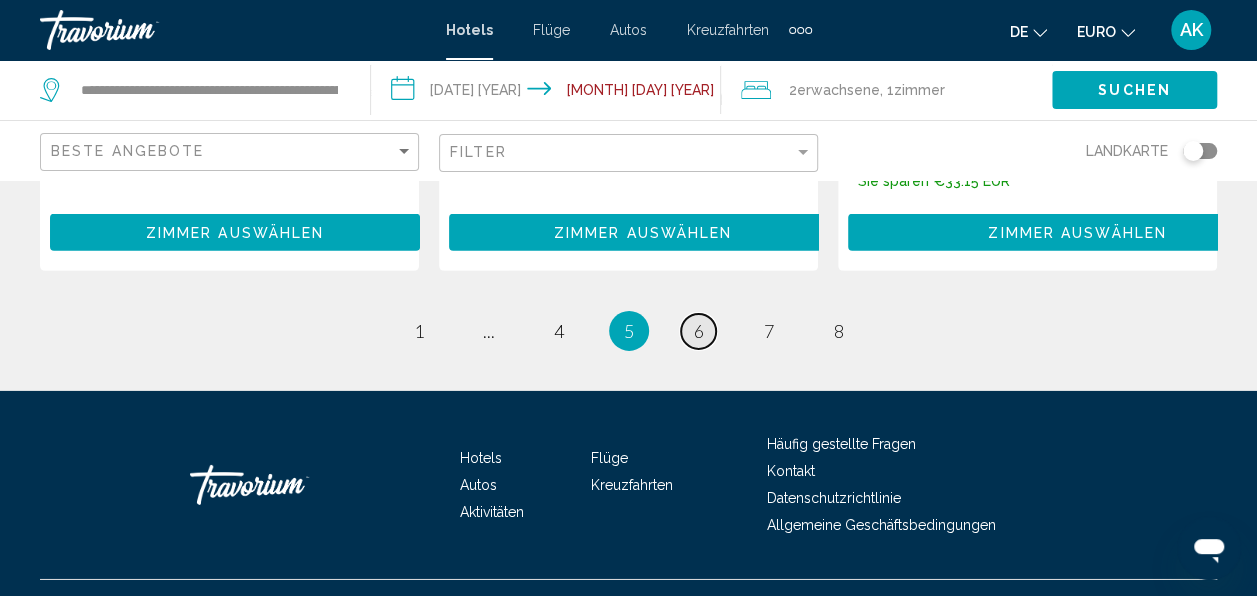 click on "Seite  6" at bounding box center [418, 331] 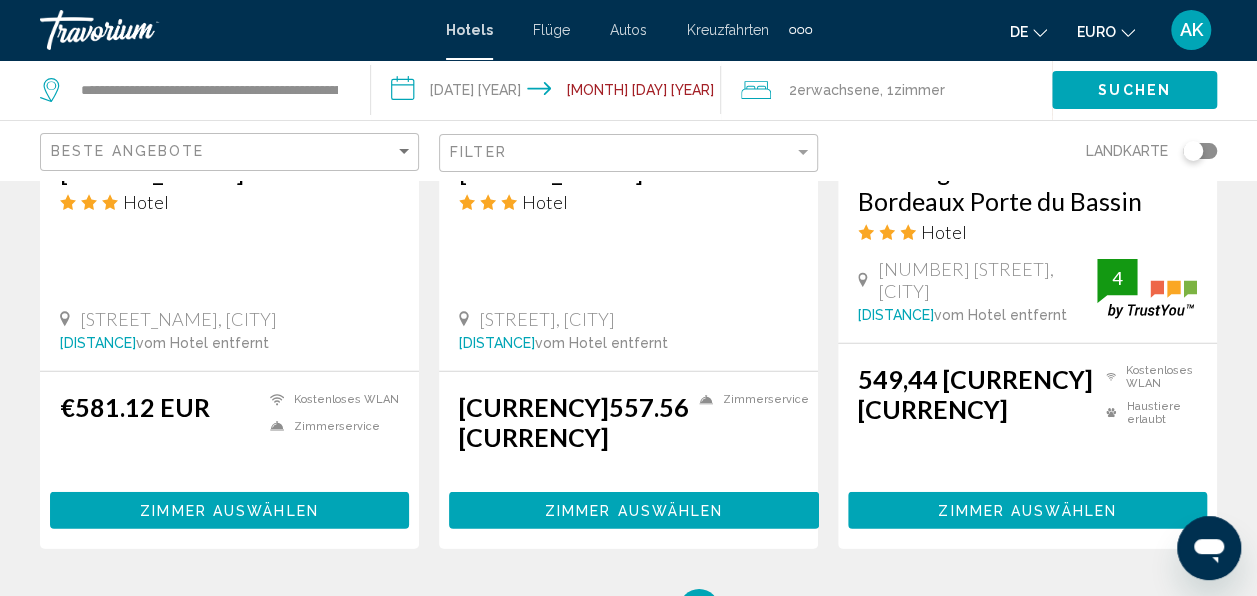 scroll, scrollTop: 2900, scrollLeft: 0, axis: vertical 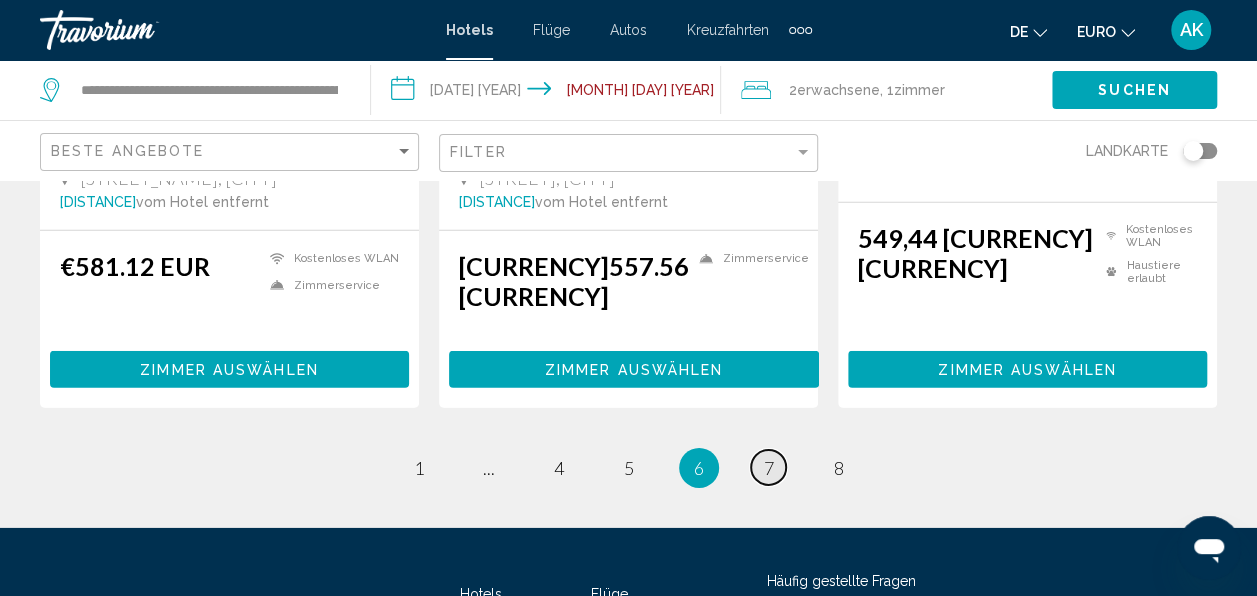 click on "Seite [NUMBER]" at bounding box center [418, 467] 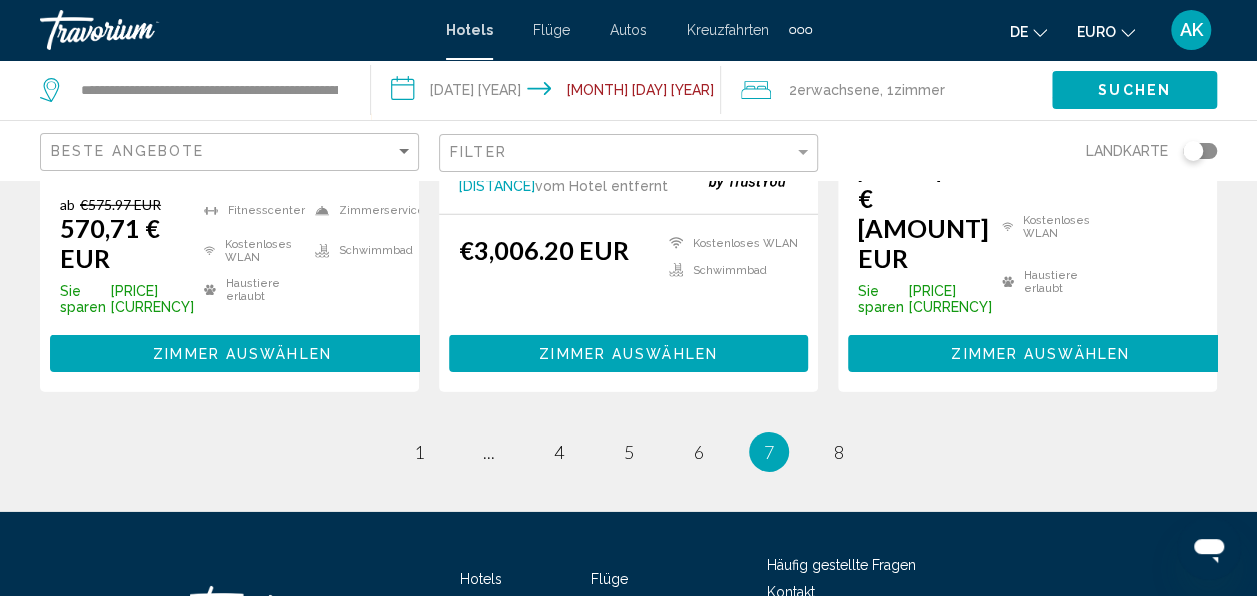 scroll, scrollTop: 3113, scrollLeft: 0, axis: vertical 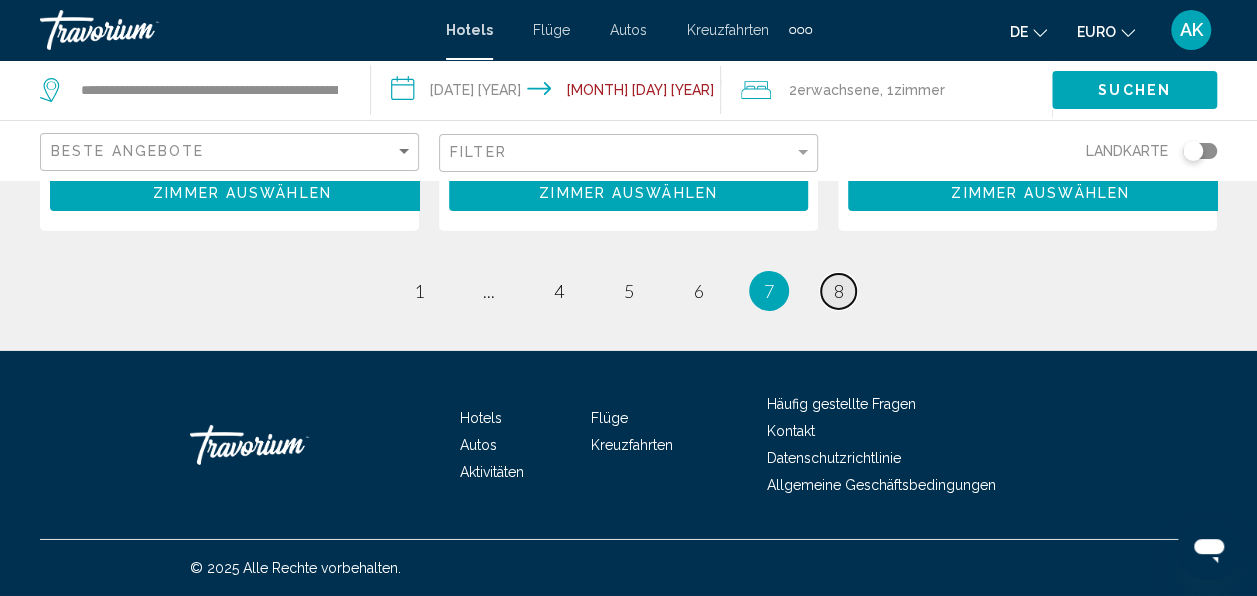 click on "8" at bounding box center [419, 291] 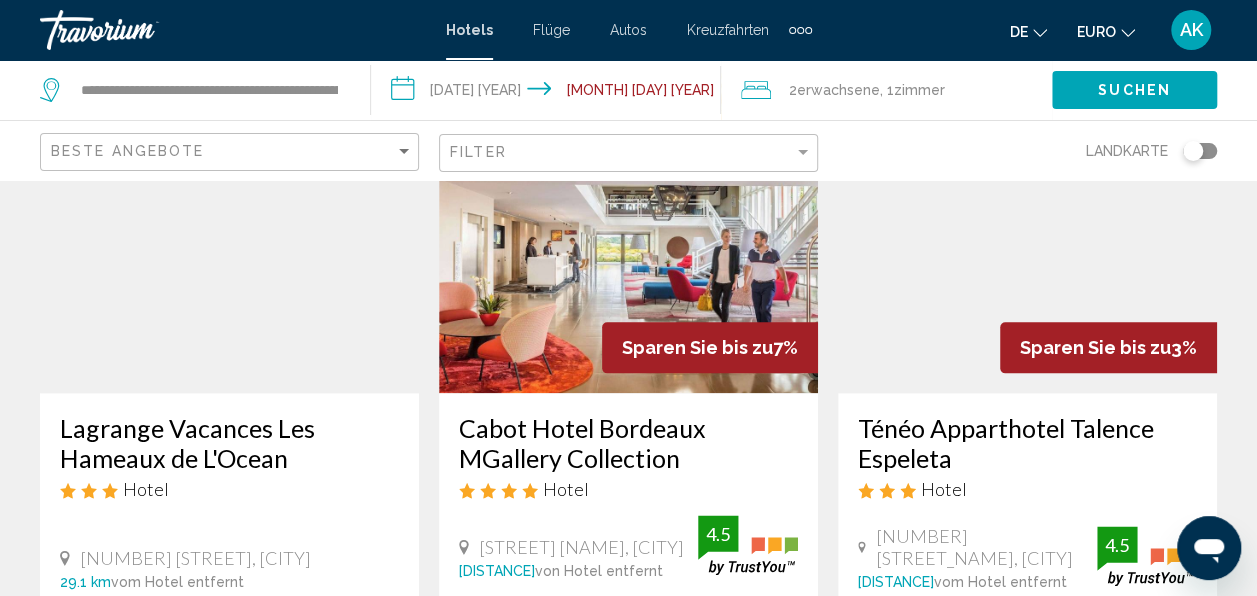 scroll, scrollTop: 900, scrollLeft: 0, axis: vertical 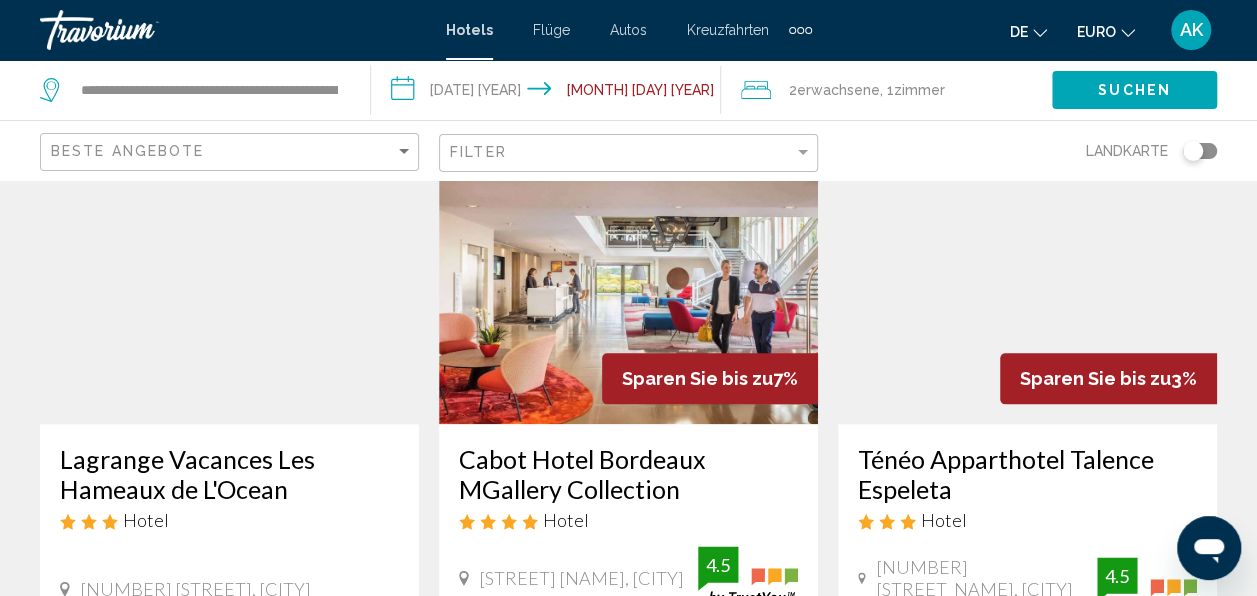 click at bounding box center (628, 264) 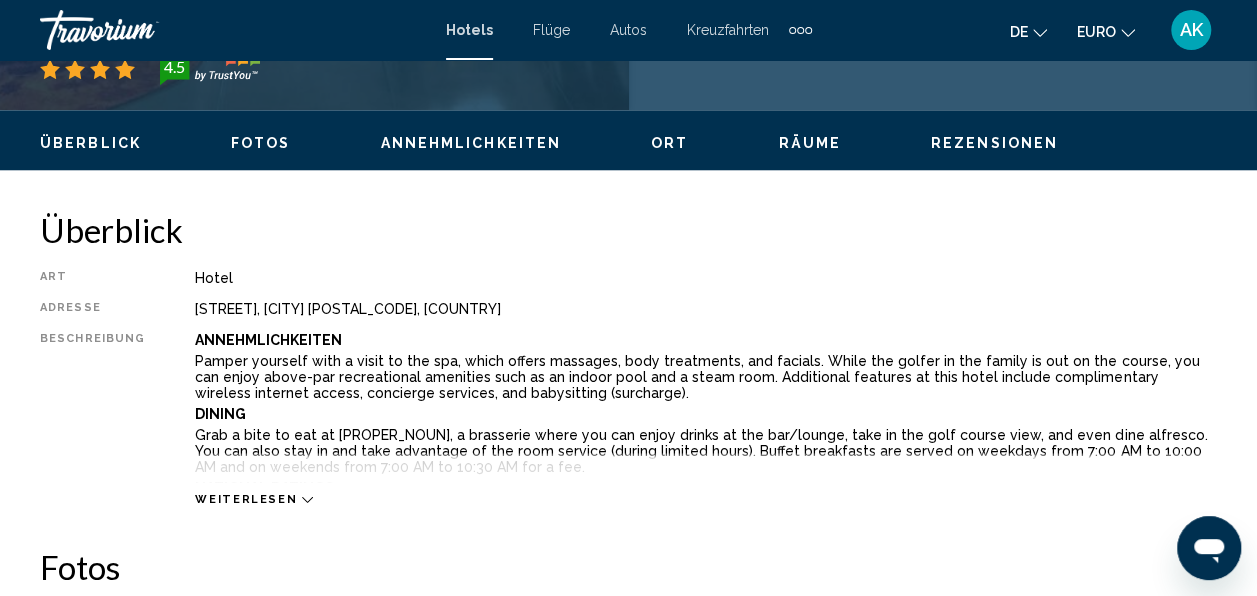 scroll, scrollTop: 236, scrollLeft: 0, axis: vertical 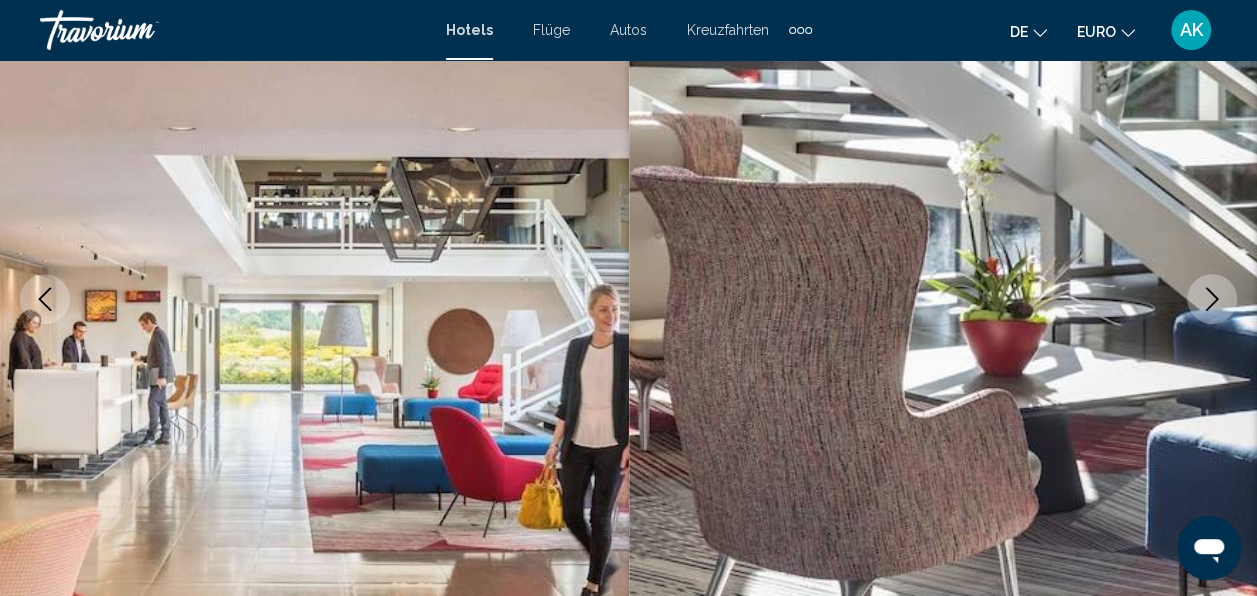 click at bounding box center [1212, 299] 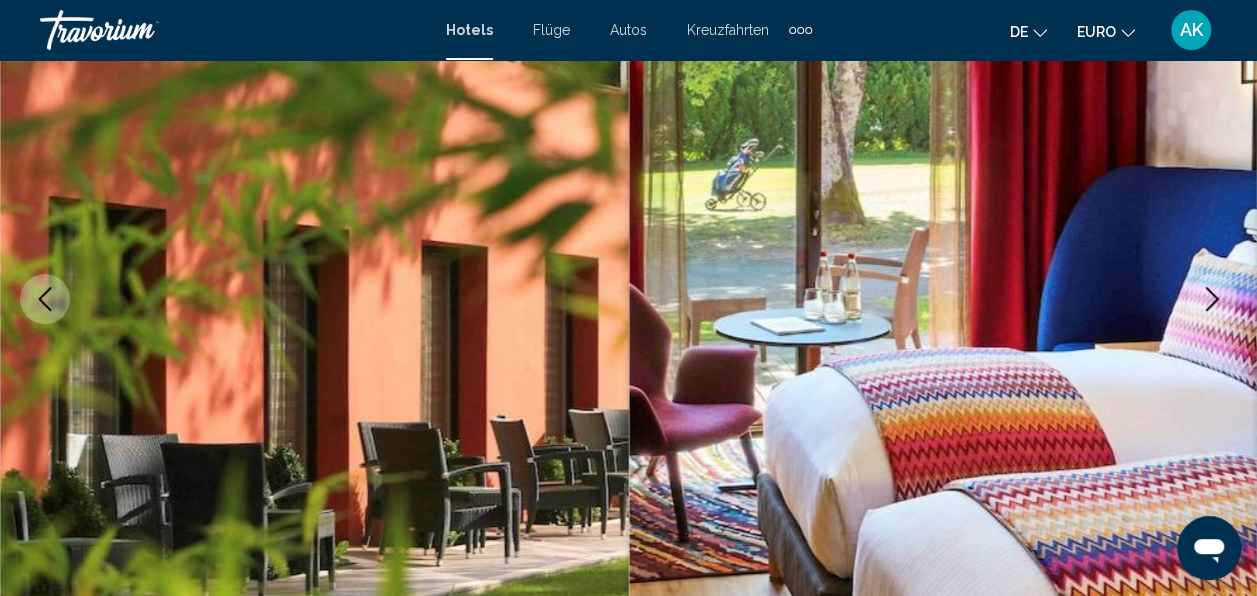 click at bounding box center [1212, 299] 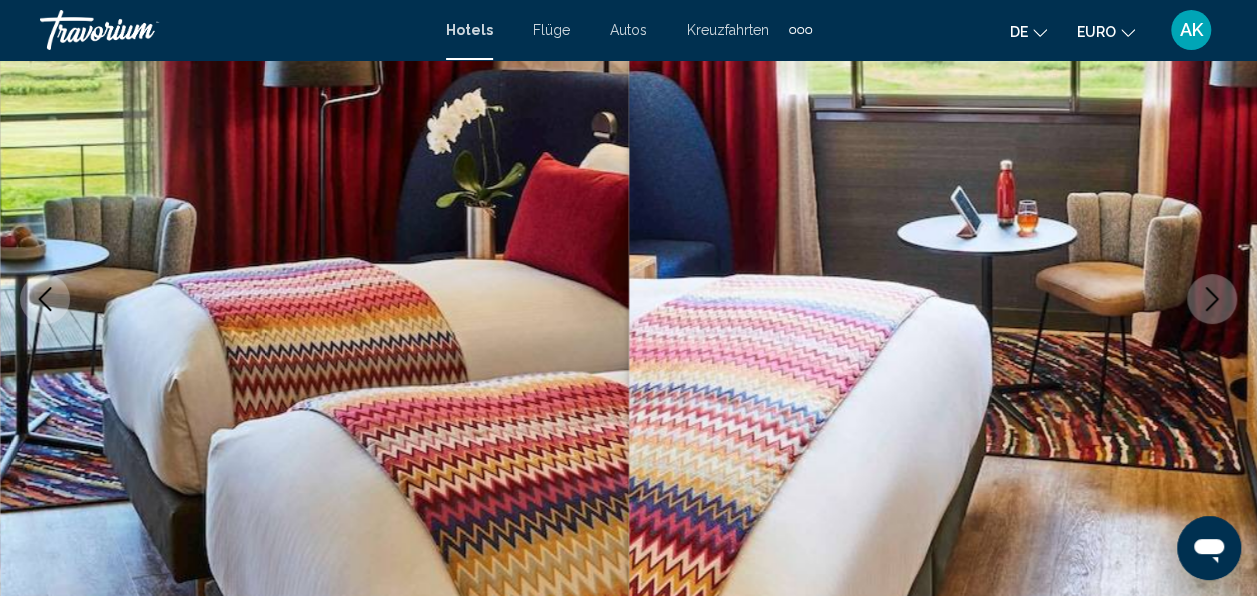 click at bounding box center [1212, 299] 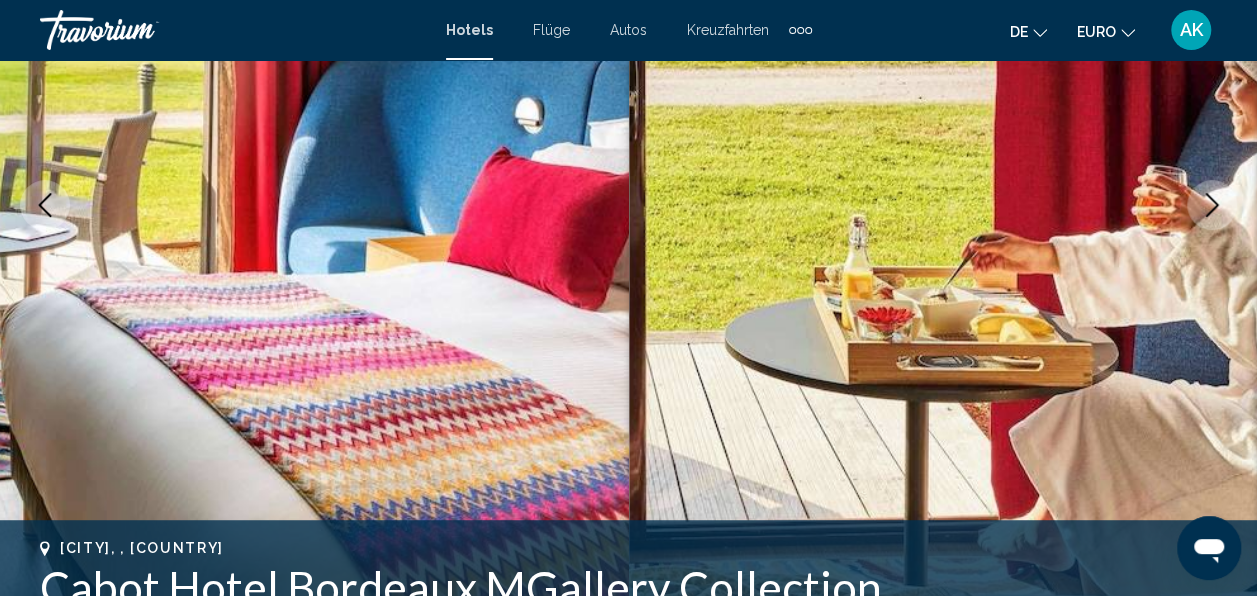 scroll, scrollTop: 136, scrollLeft: 0, axis: vertical 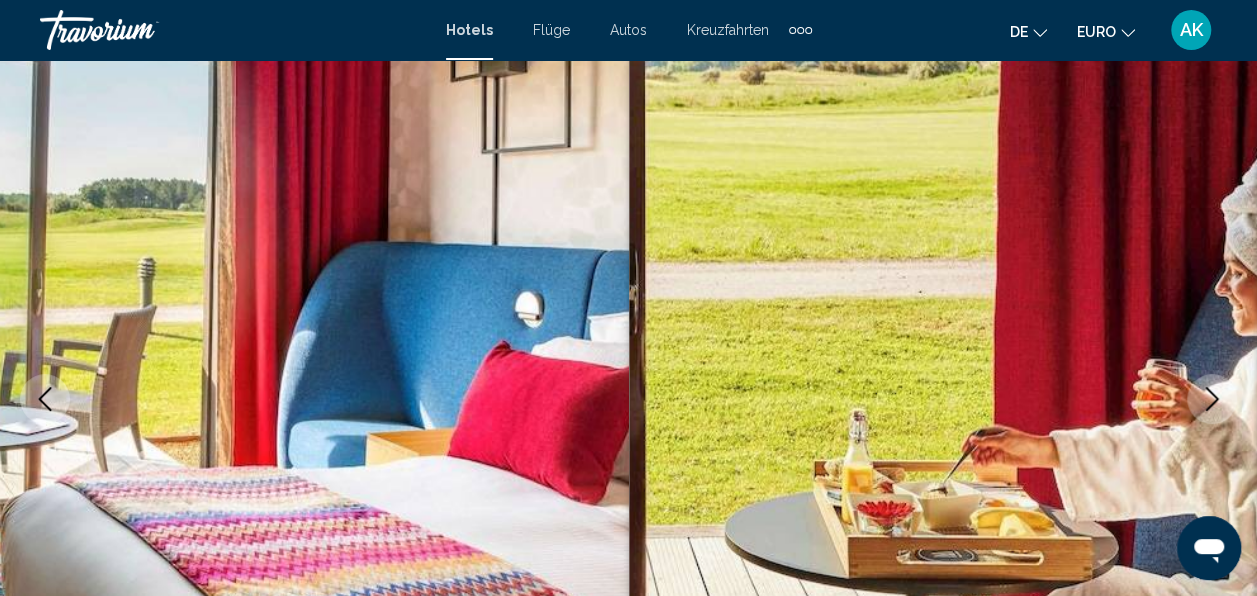 click at bounding box center (1212, 399) 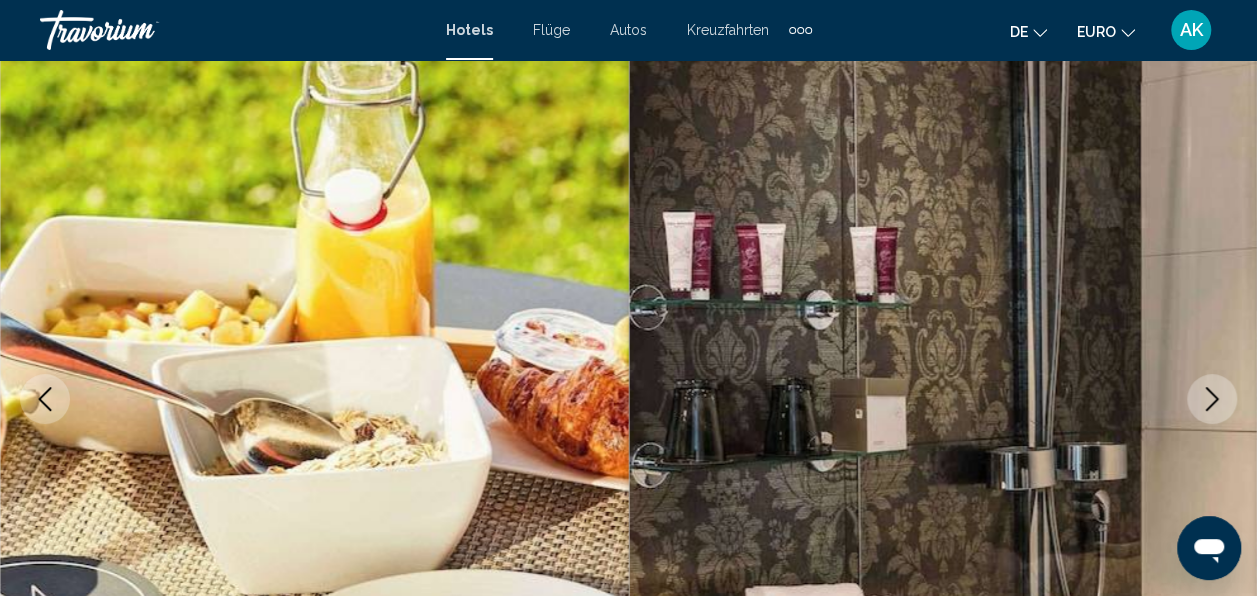 click at bounding box center (1212, 399) 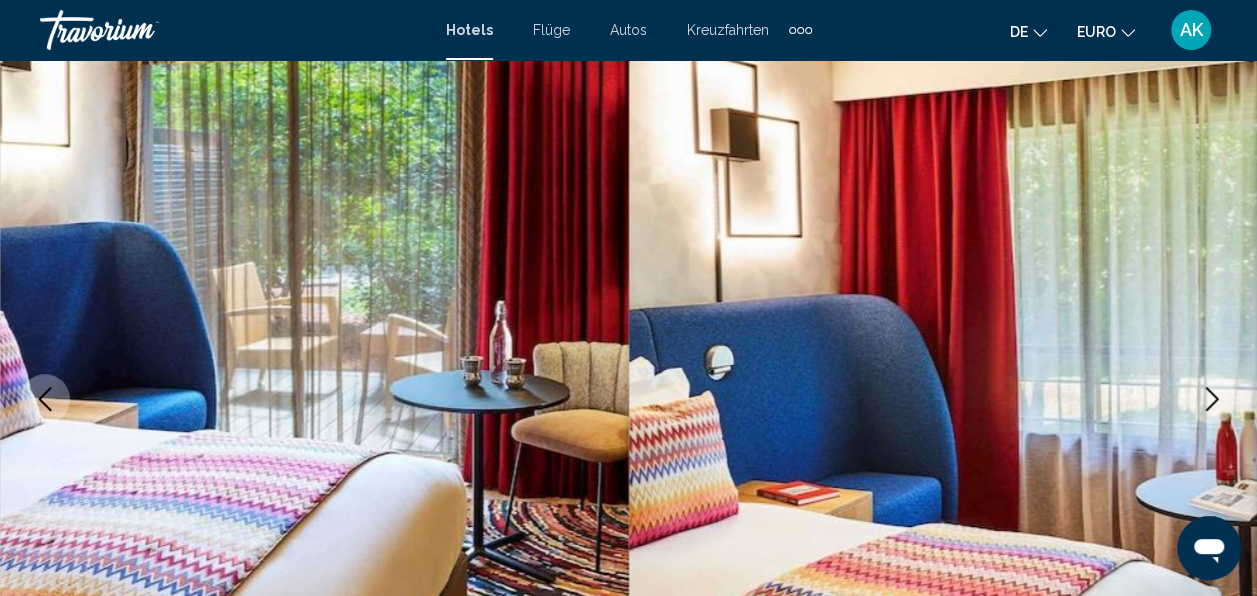 click at bounding box center (1212, 399) 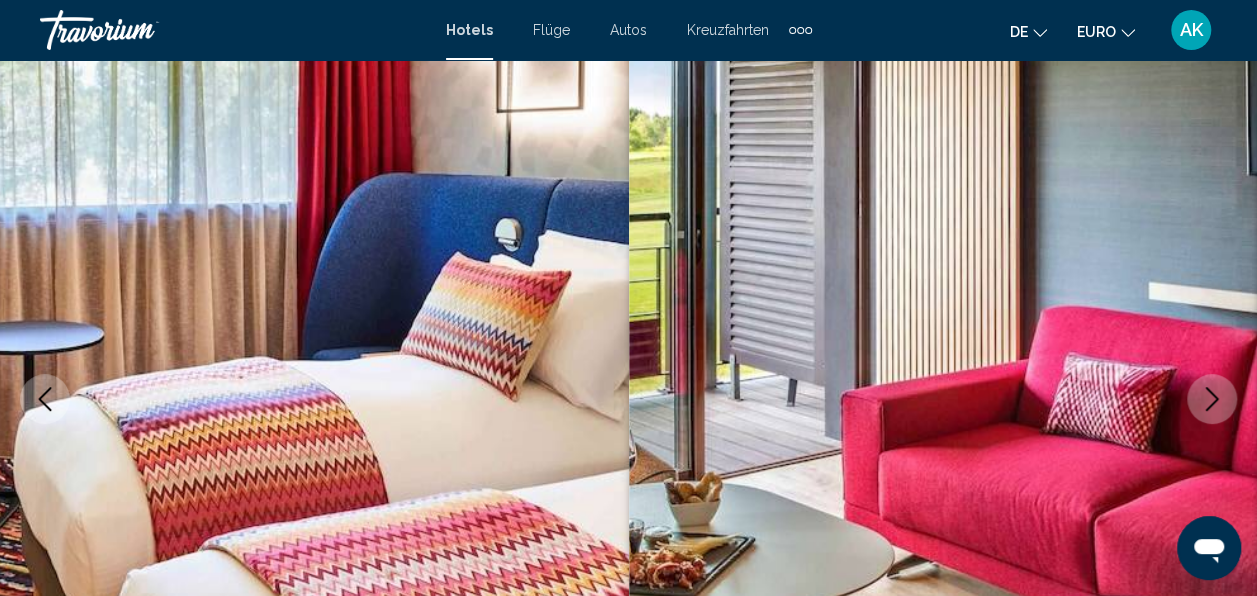click at bounding box center [1212, 399] 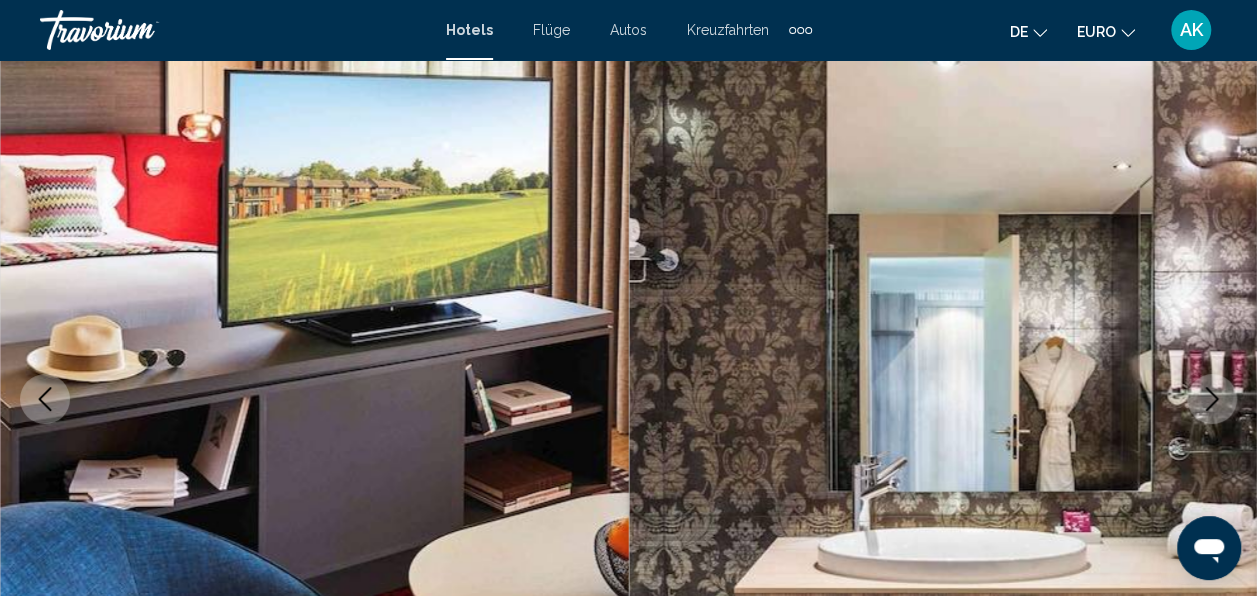 click at bounding box center [1212, 399] 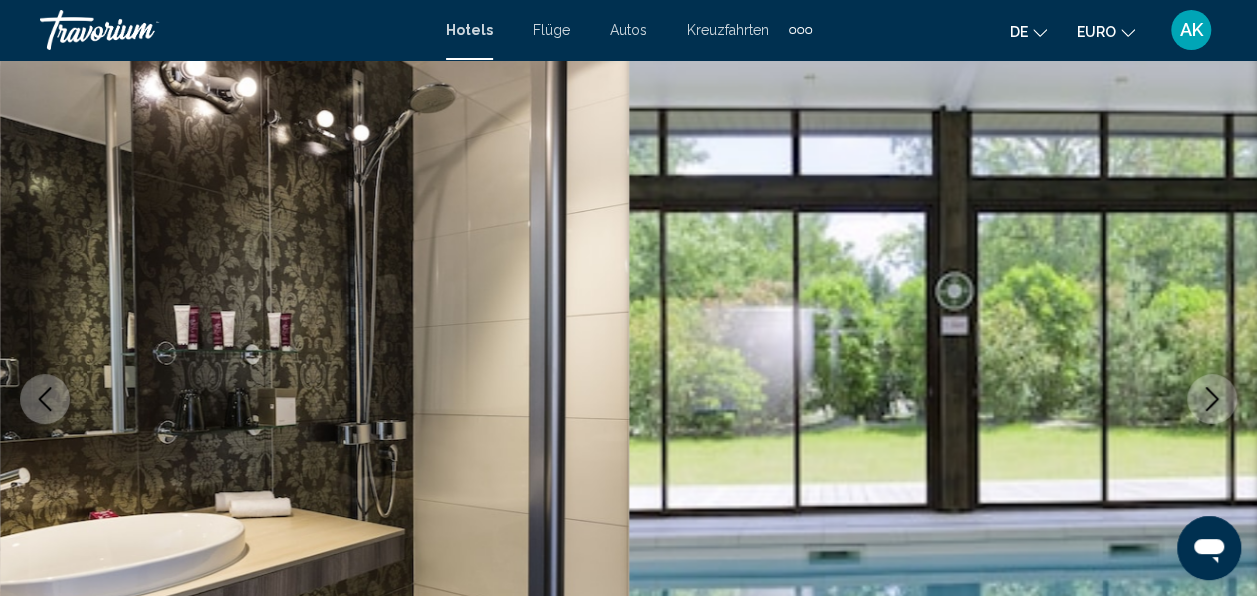 click at bounding box center [1212, 399] 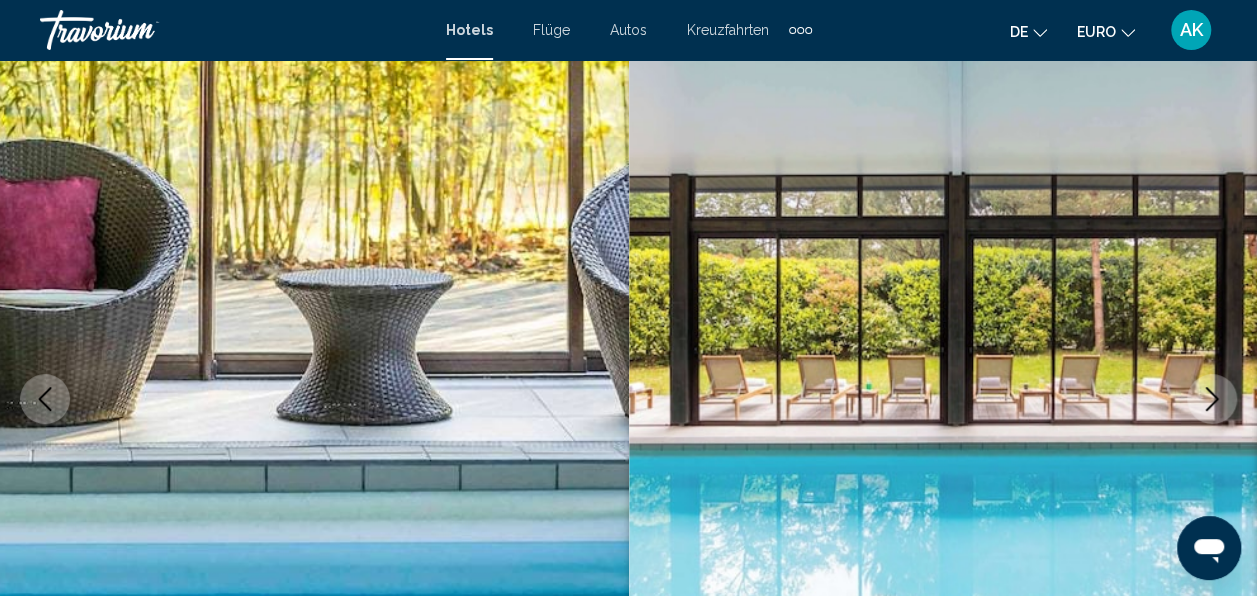 click at bounding box center [1212, 399] 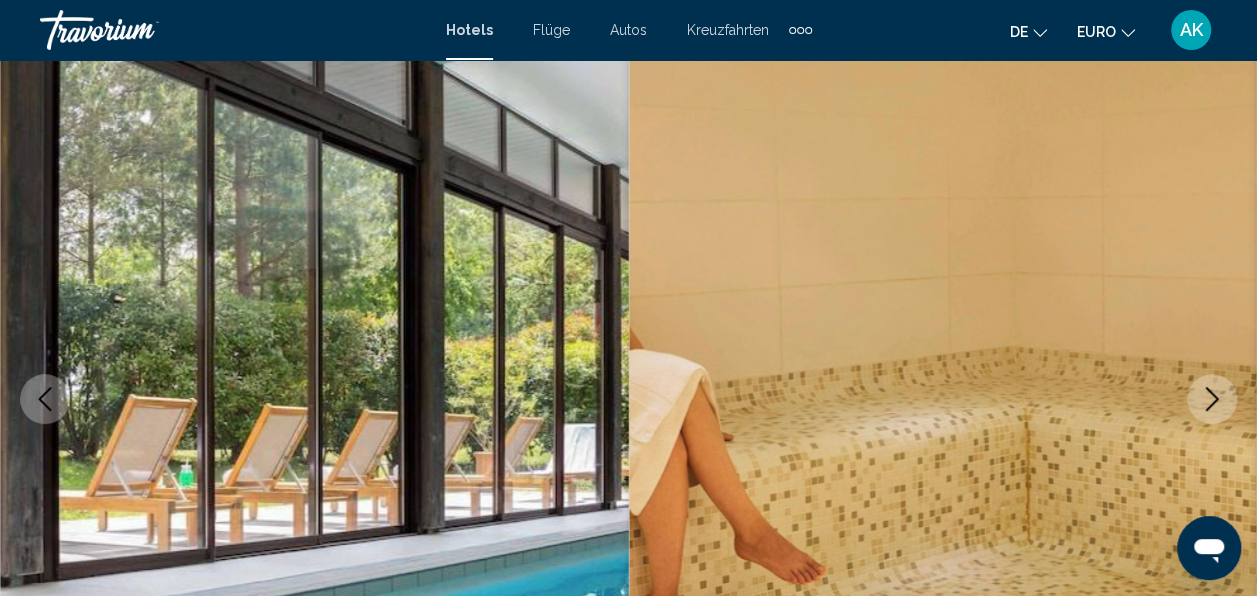 click at bounding box center (1212, 399) 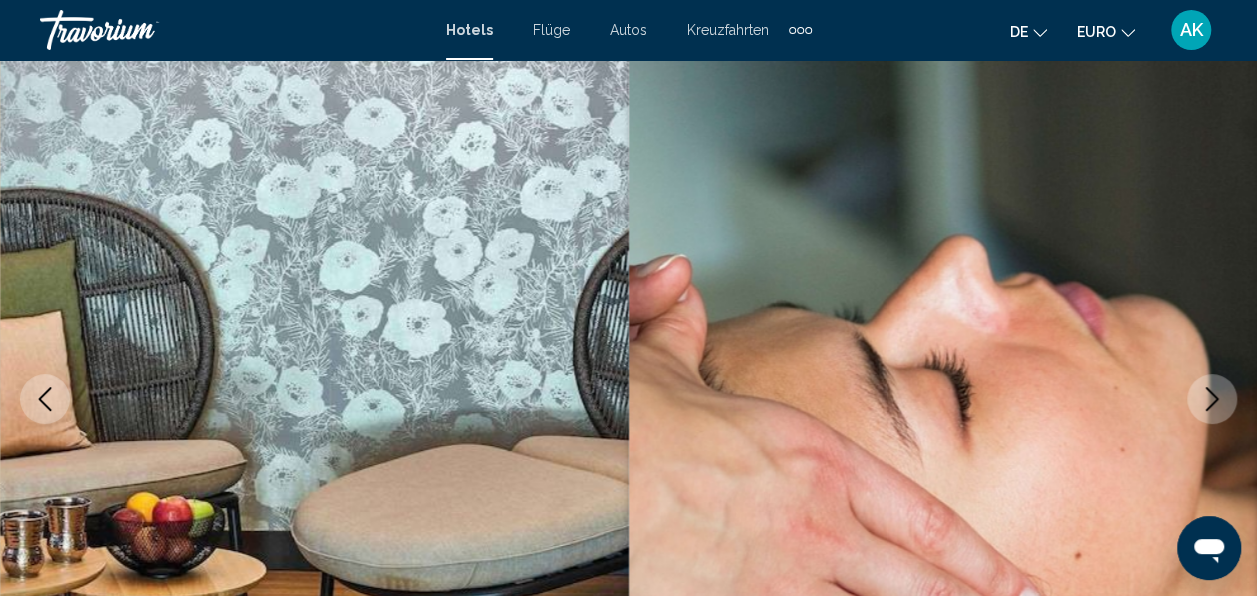 click at bounding box center (1212, 399) 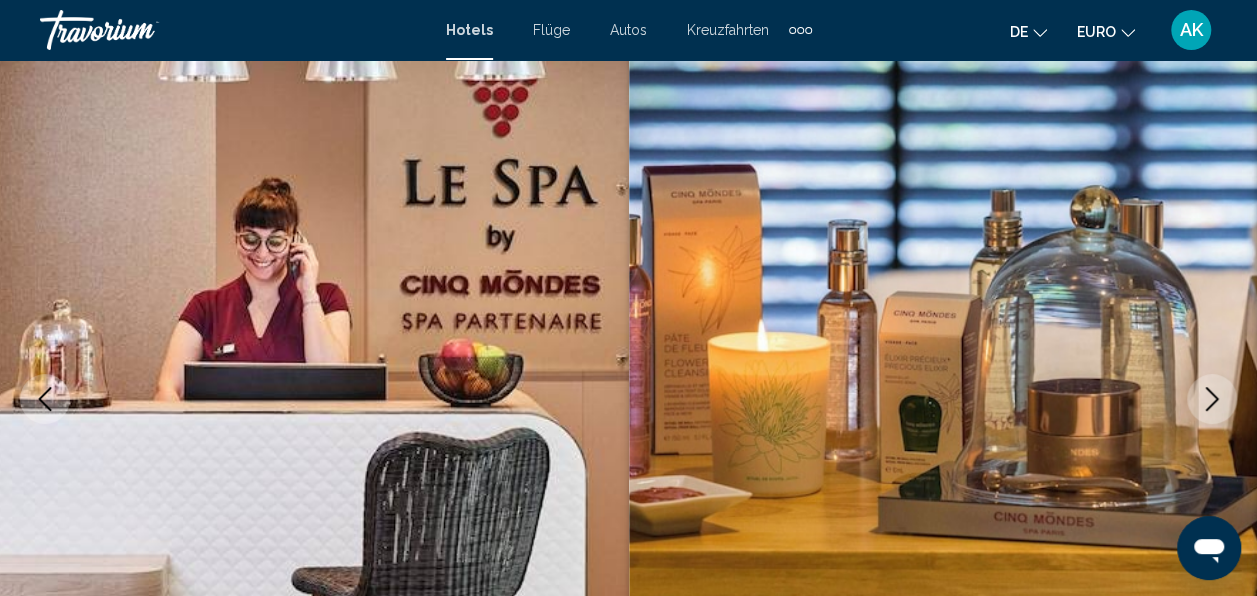 click at bounding box center (1212, 399) 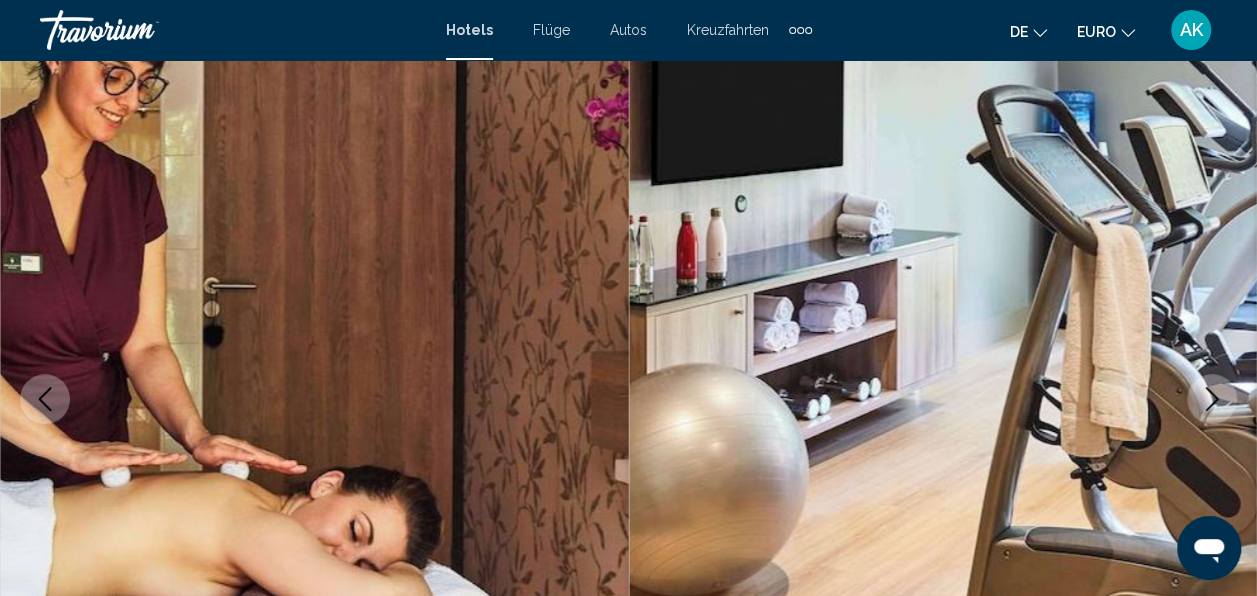 click at bounding box center (1212, 399) 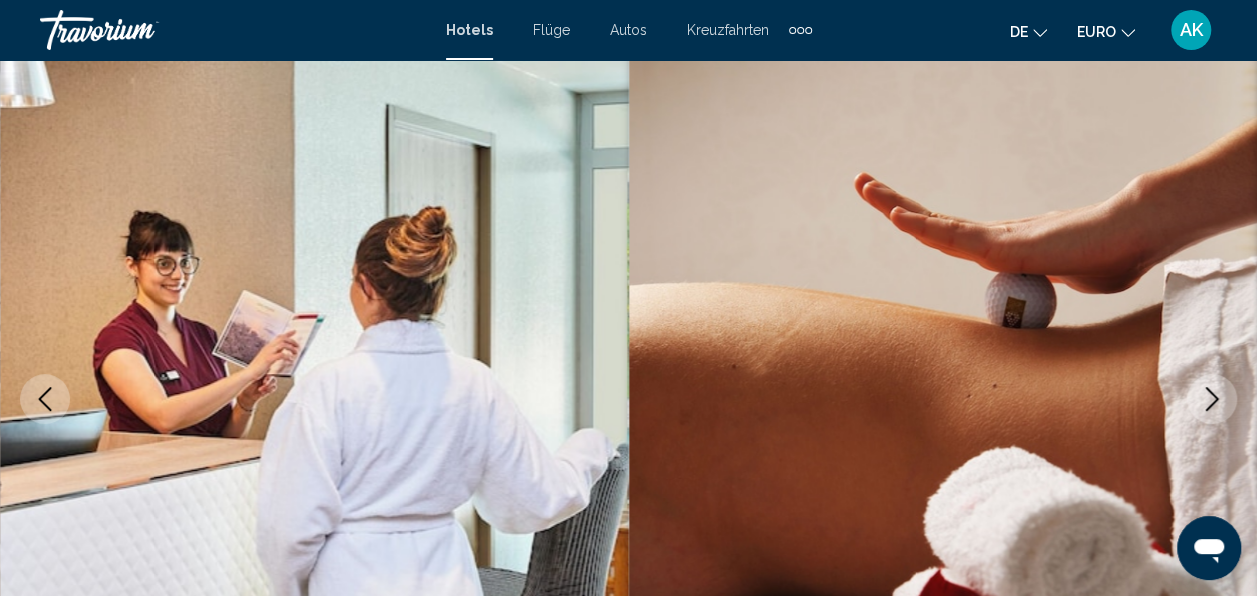 click at bounding box center [1212, 399] 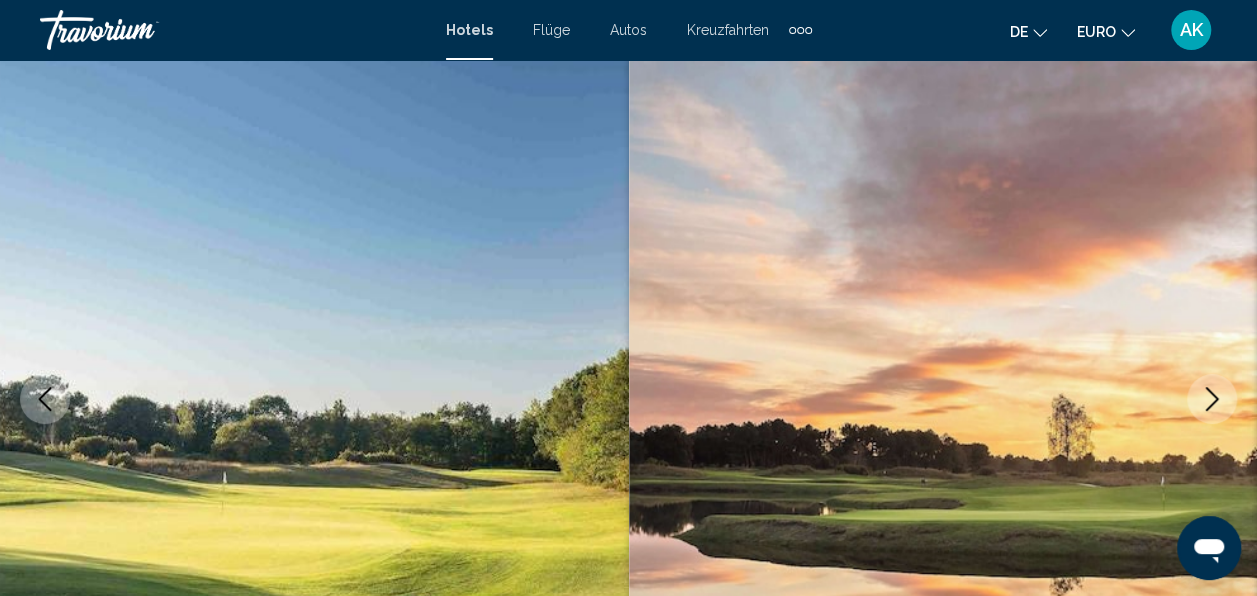 click at bounding box center (1212, 399) 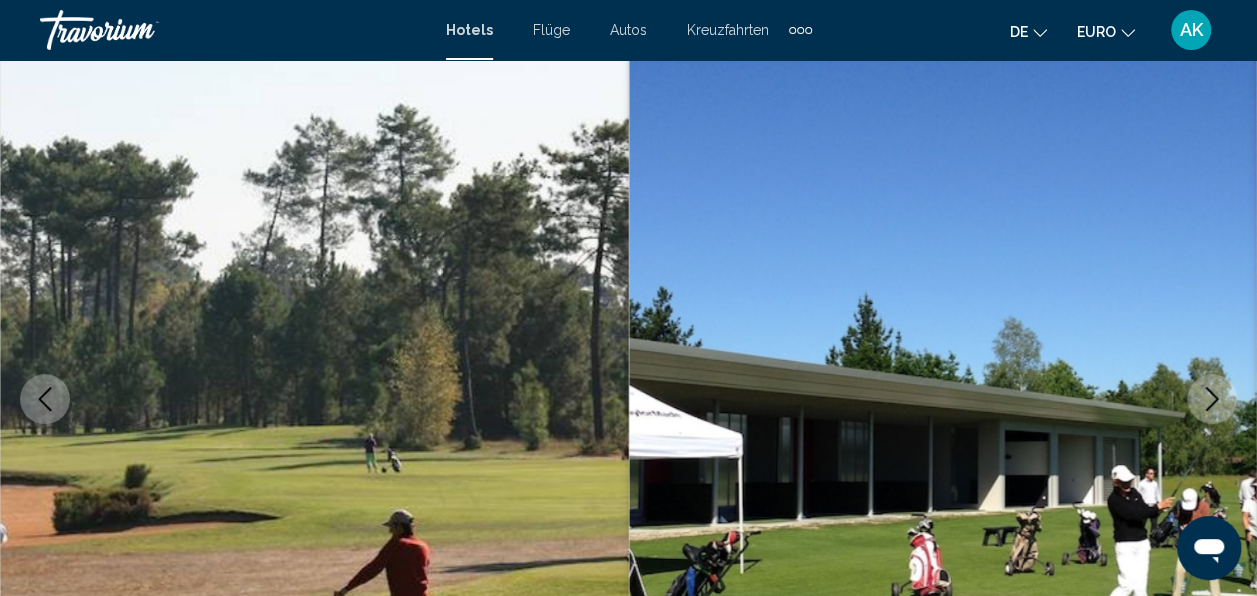 click at bounding box center [1212, 399] 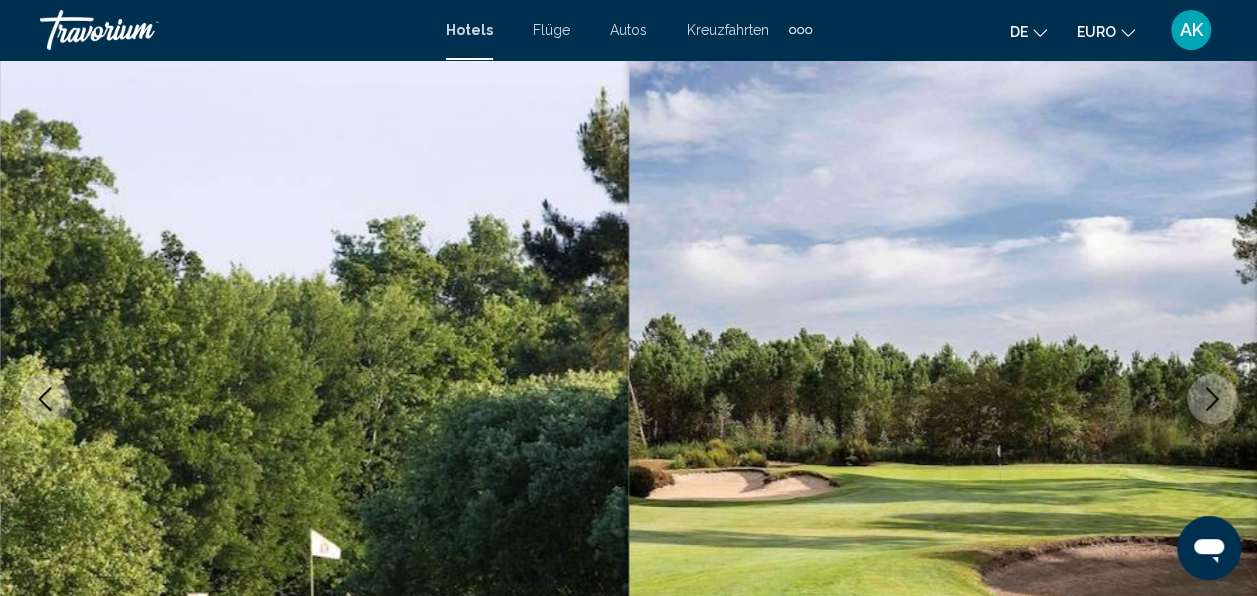 click at bounding box center (1212, 399) 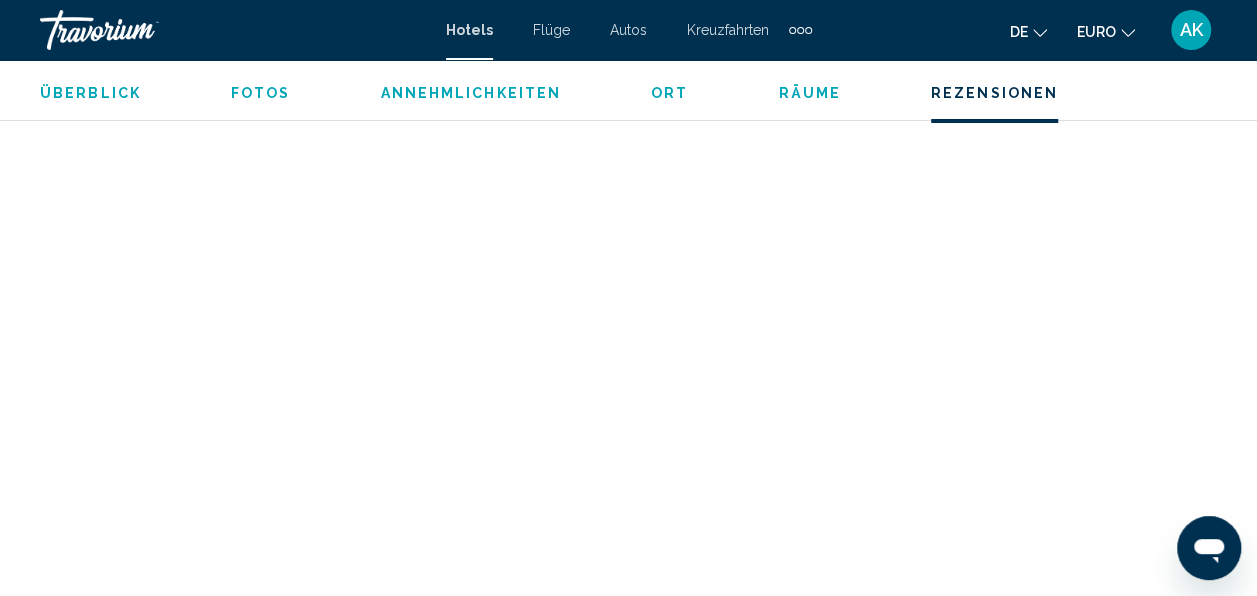 scroll, scrollTop: 7640, scrollLeft: 0, axis: vertical 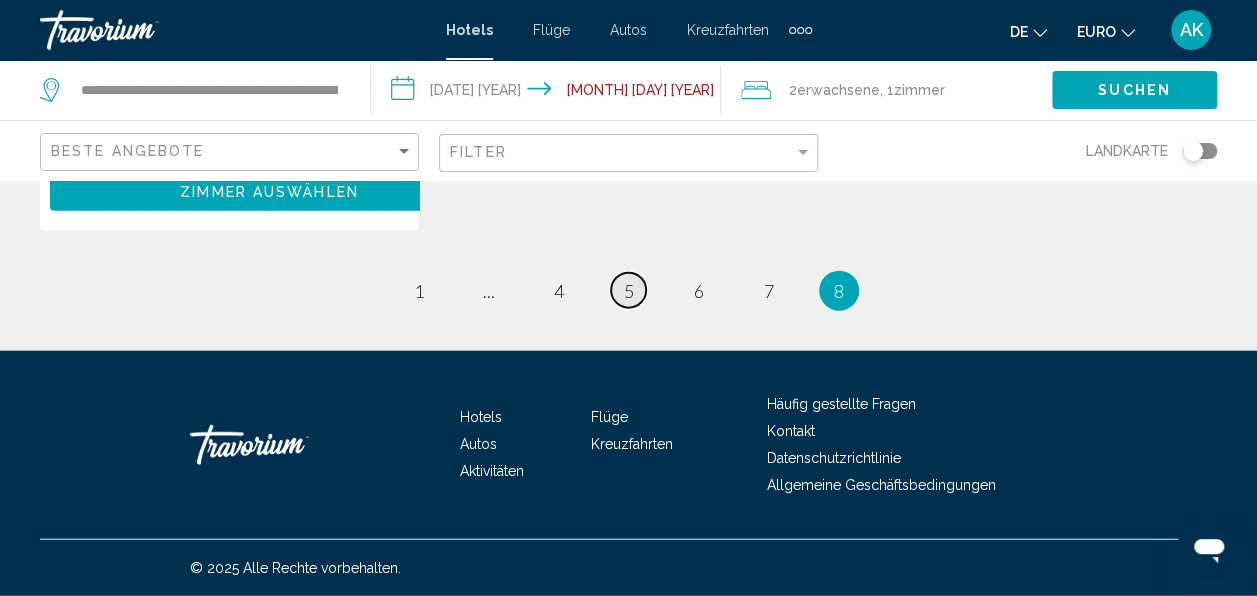 click on "5" at bounding box center [419, 291] 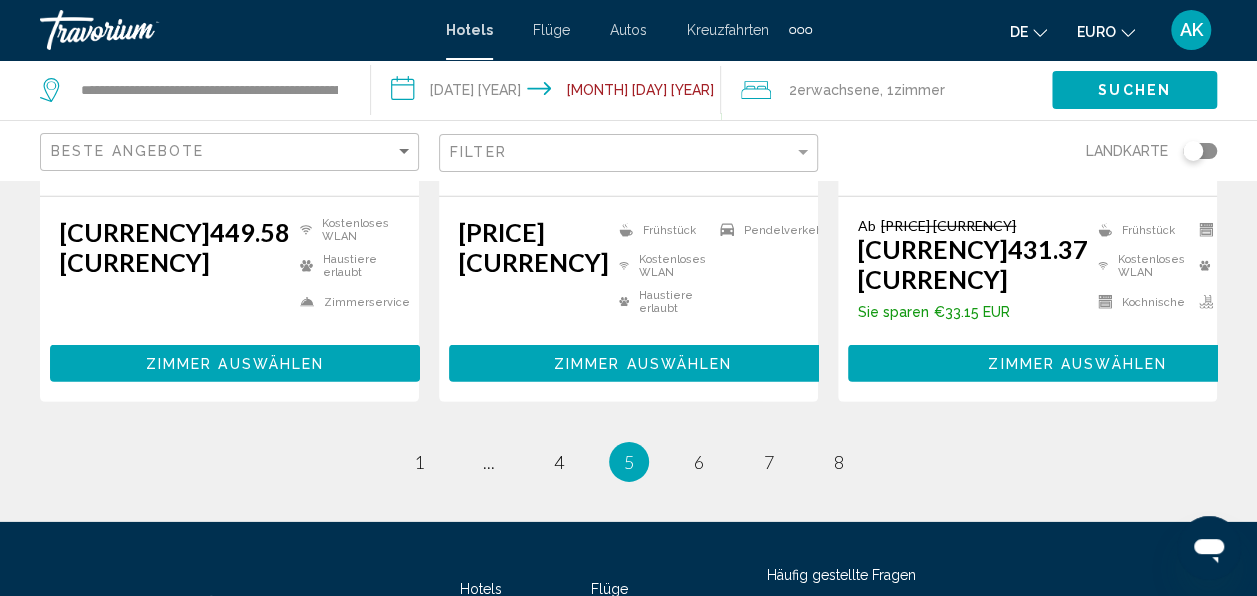 scroll, scrollTop: 2900, scrollLeft: 0, axis: vertical 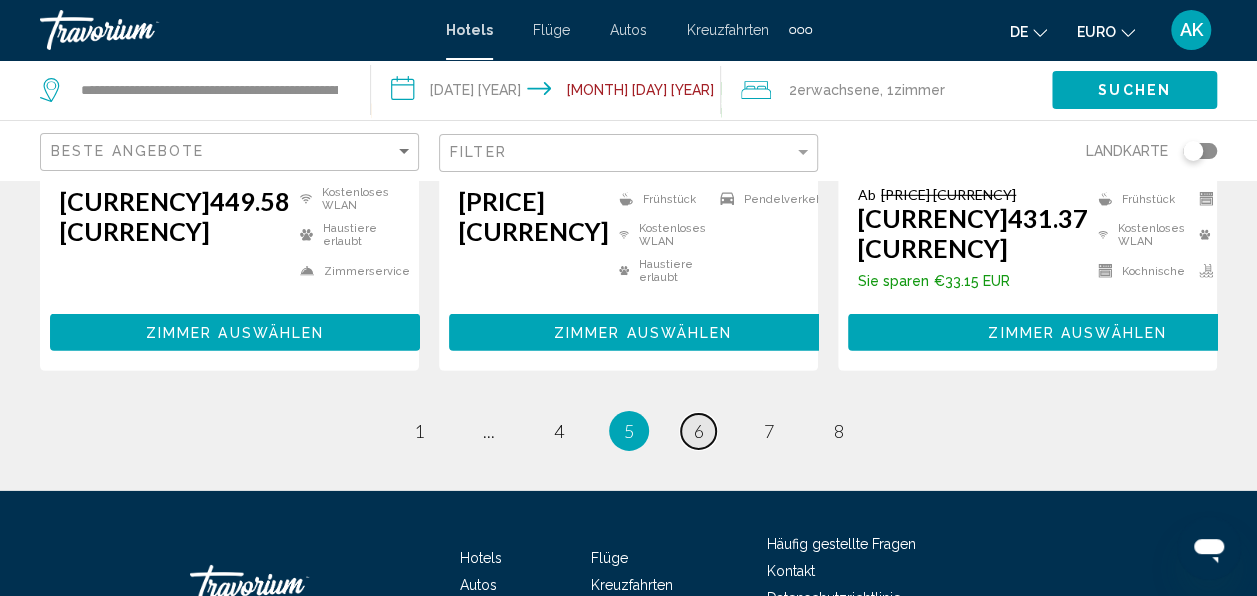 click on "Seite  6" at bounding box center [418, 431] 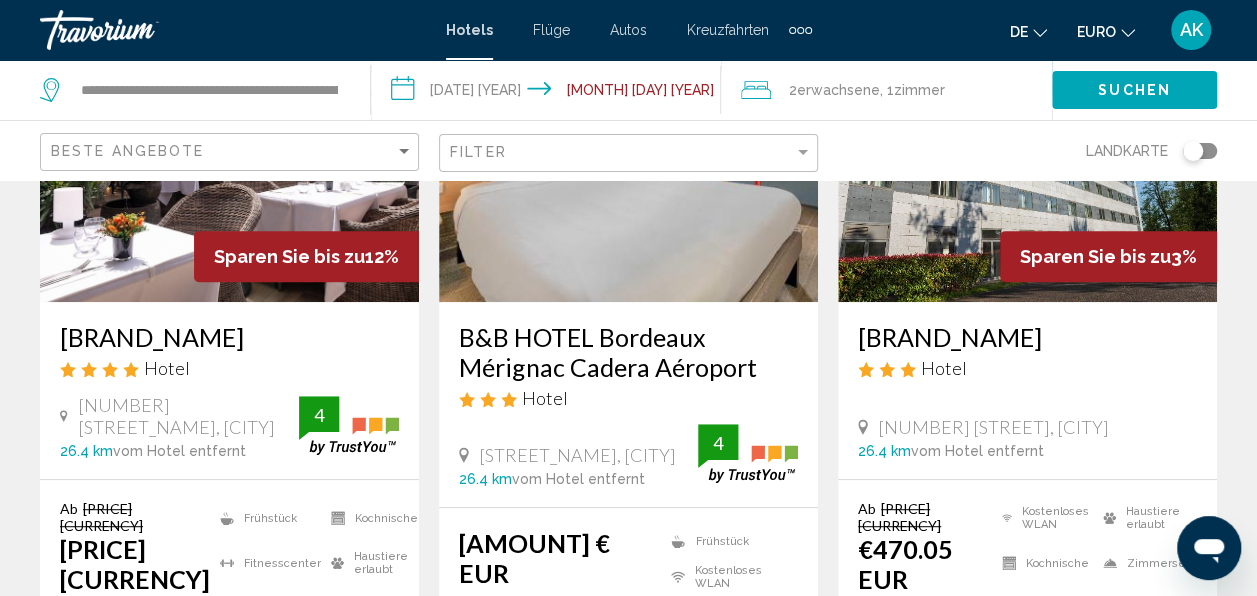 scroll, scrollTop: 300, scrollLeft: 0, axis: vertical 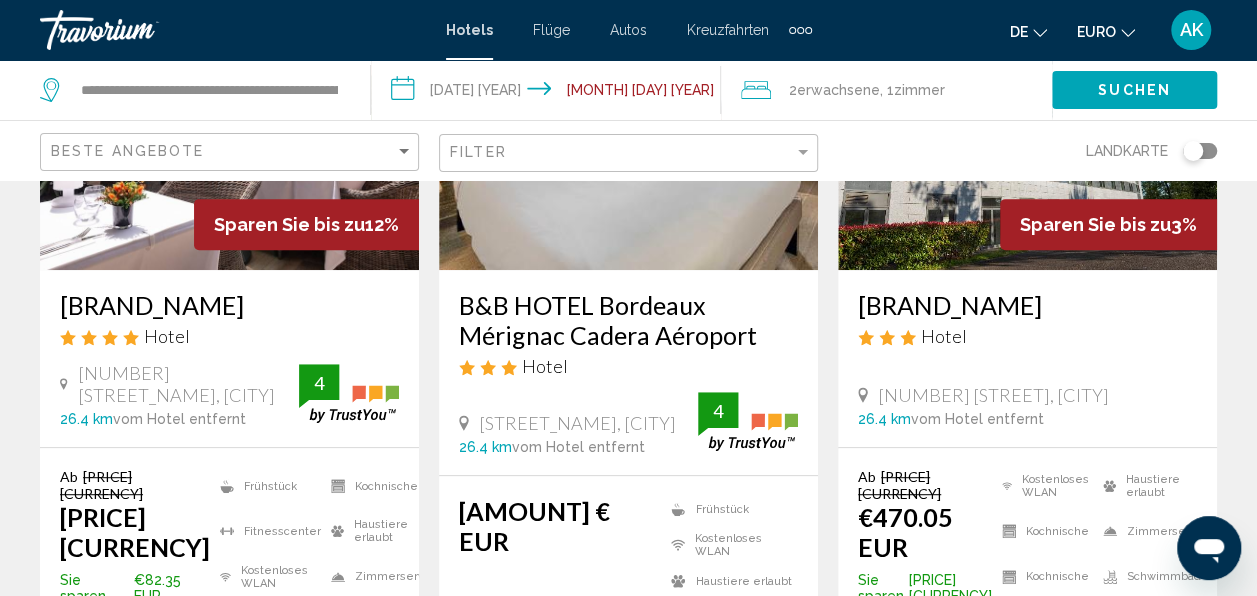 click on "Sparen Sie bis zu" at bounding box center [289, 224] 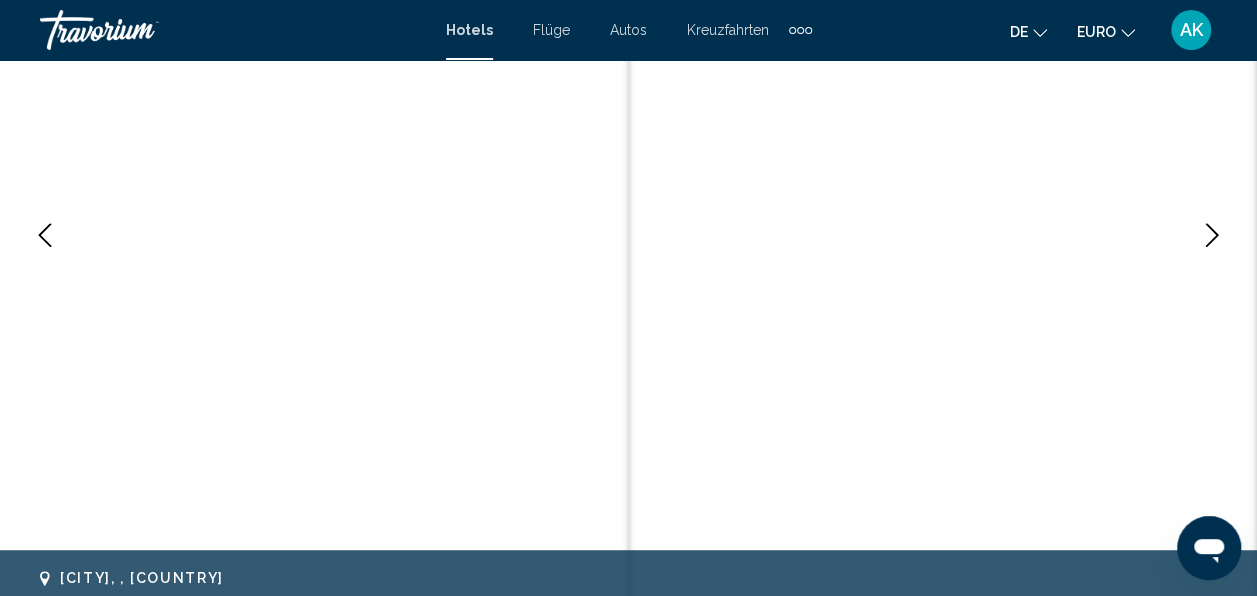 scroll, scrollTop: 236, scrollLeft: 0, axis: vertical 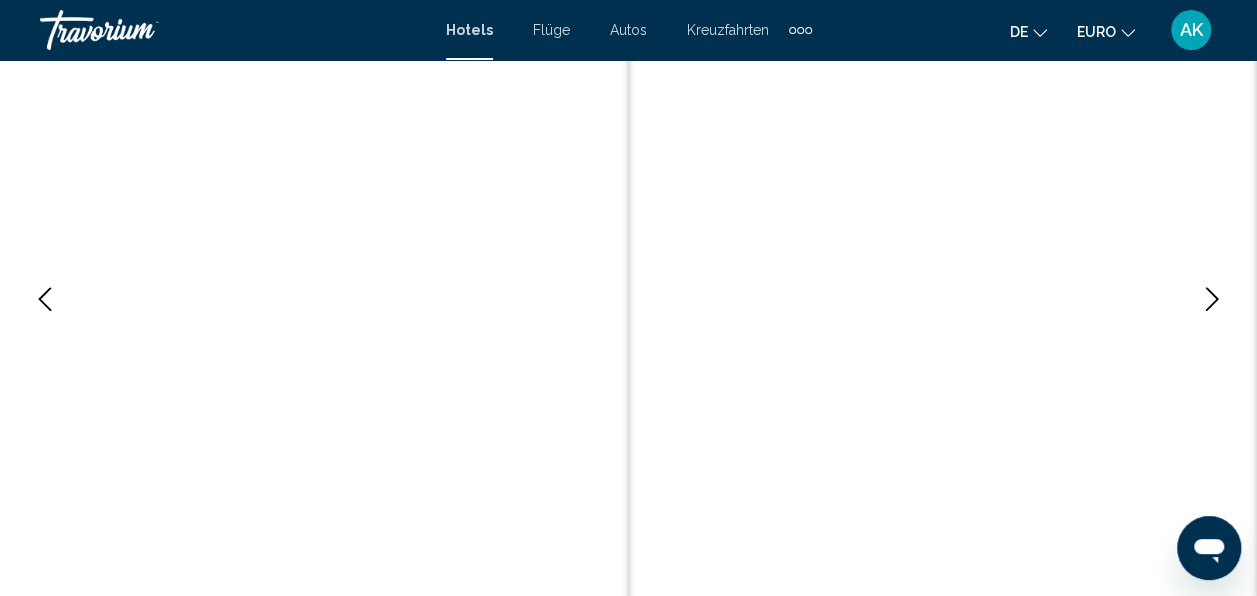 click at bounding box center (1212, 299) 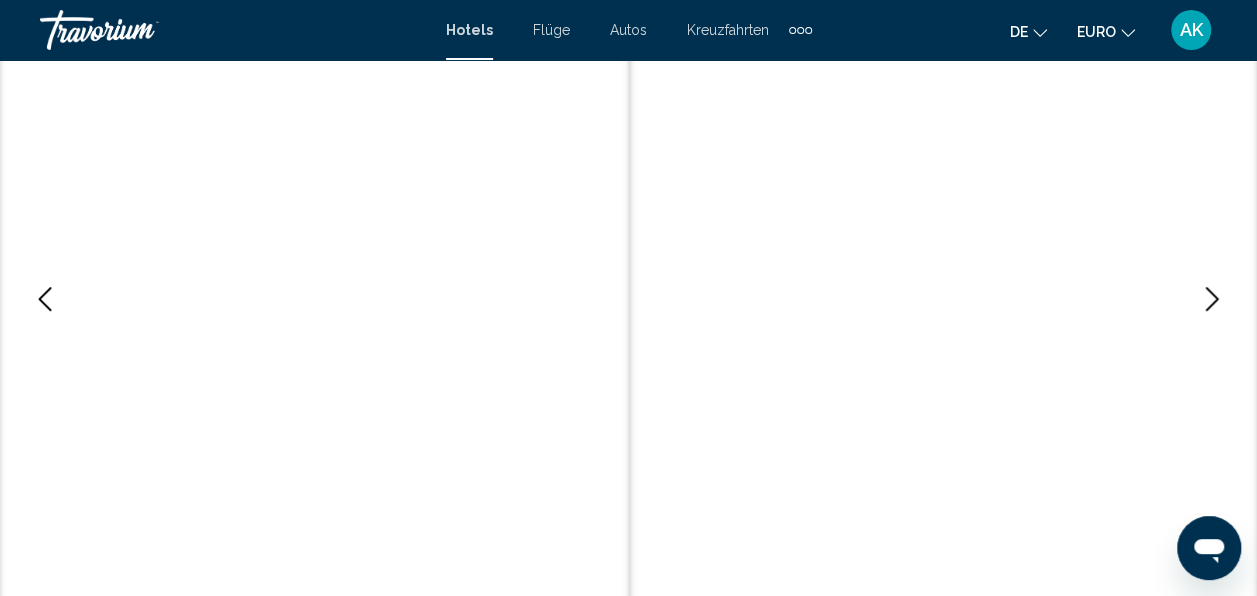 click at bounding box center (1212, 299) 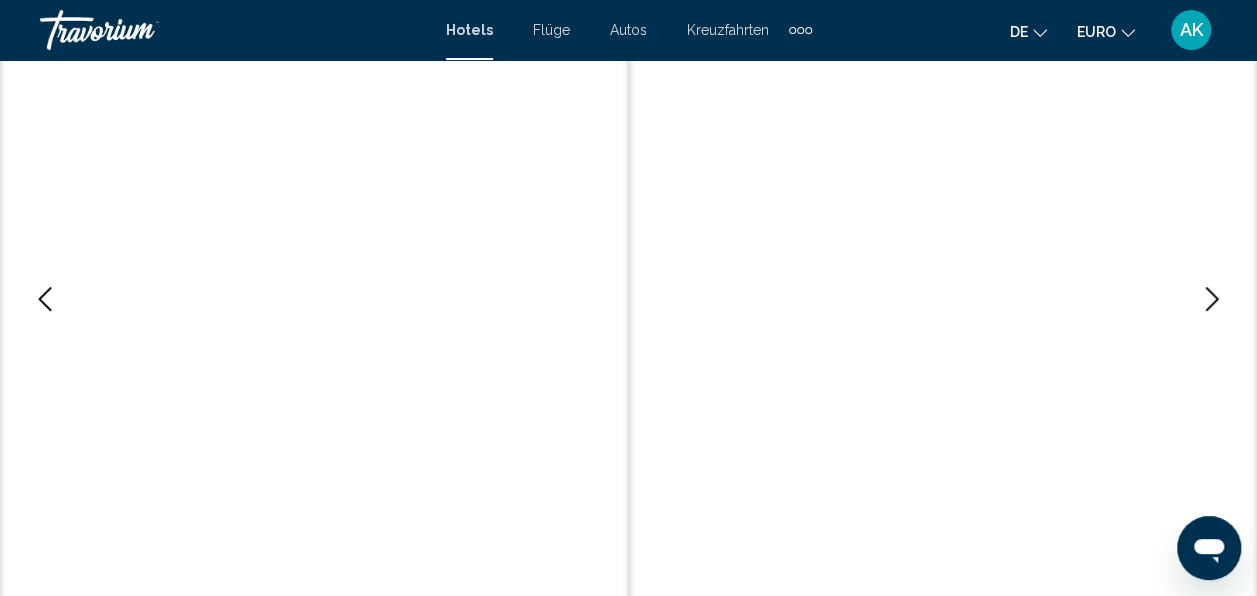 click at bounding box center (1212, 299) 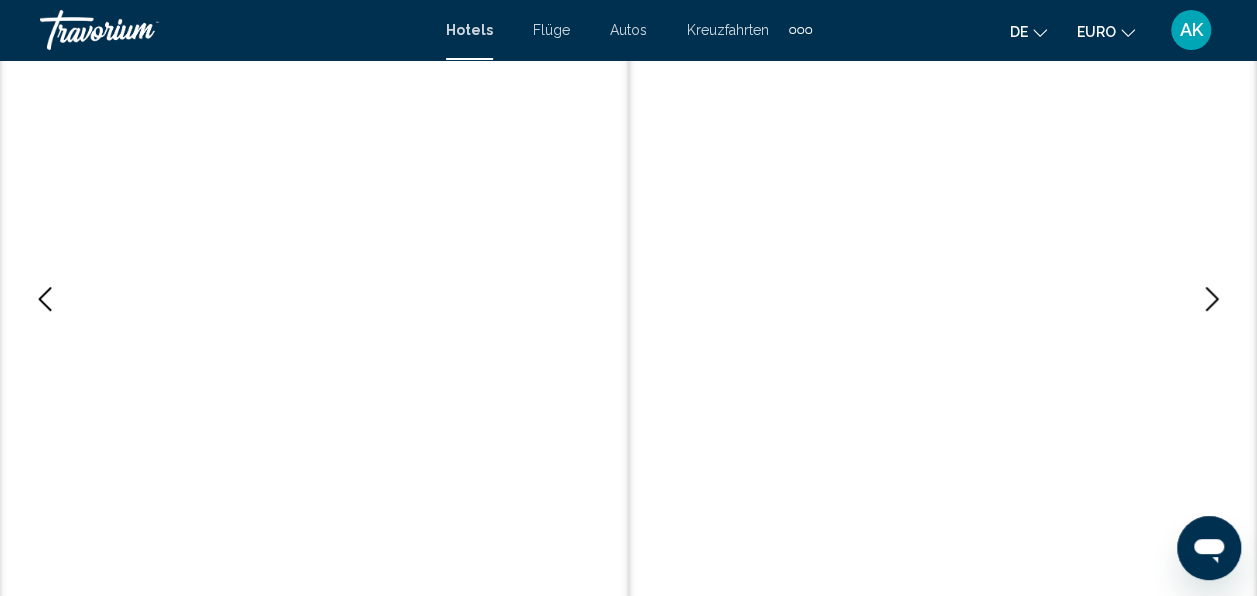 click at bounding box center (1212, 299) 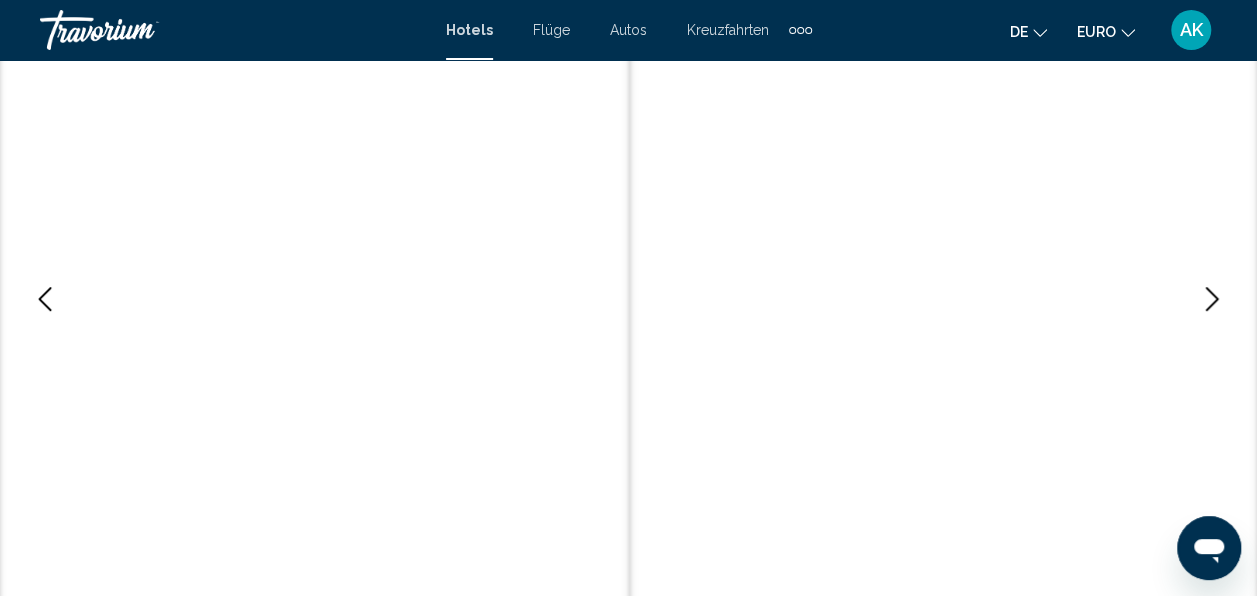 click at bounding box center (1212, 299) 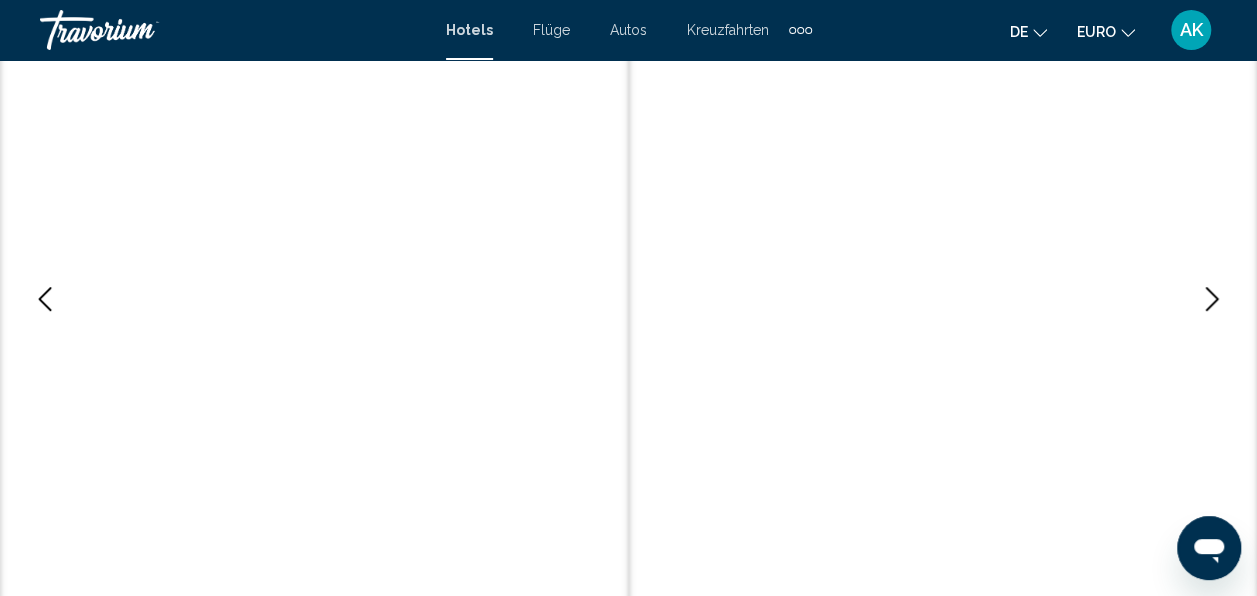 click at bounding box center [1212, 299] 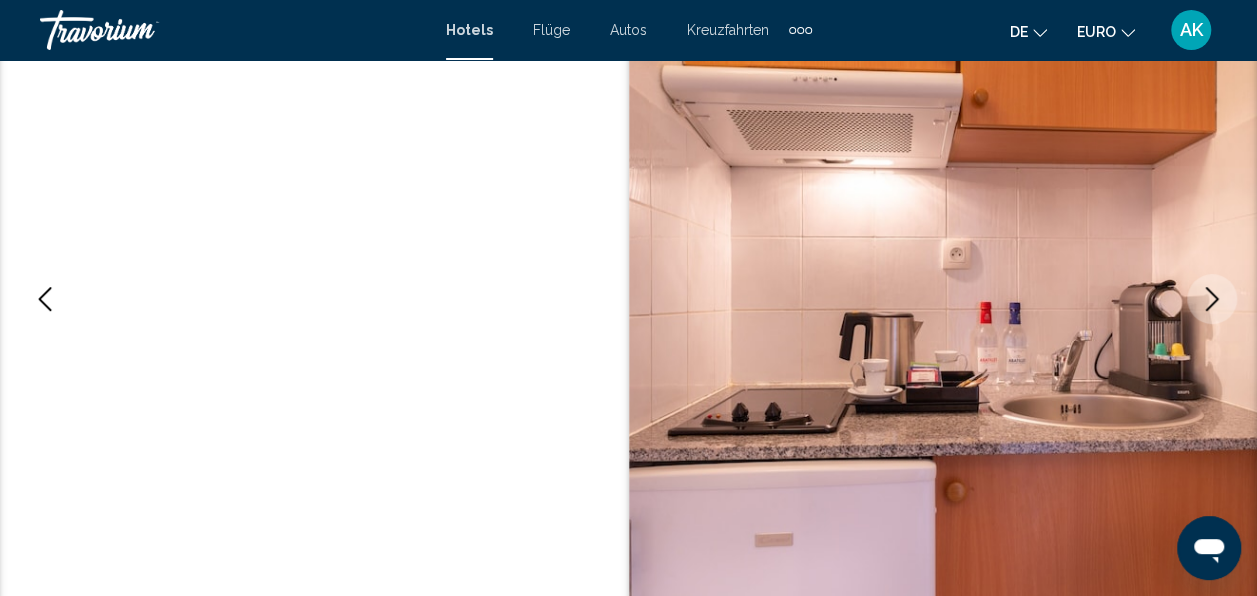 click at bounding box center (1212, 299) 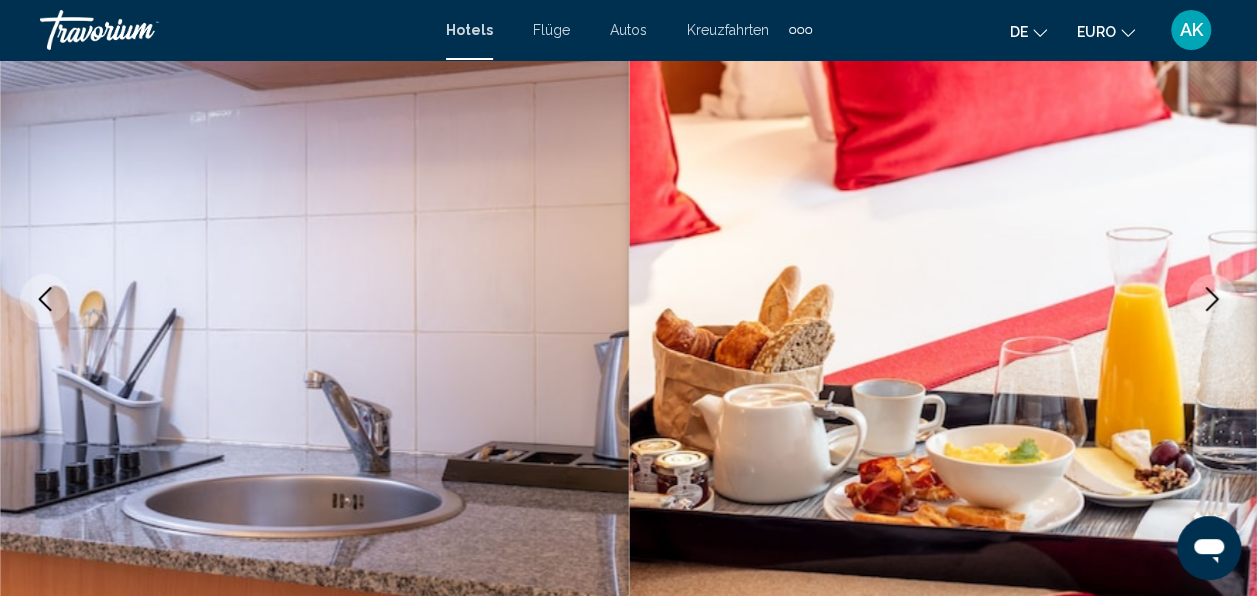 click at bounding box center (1212, 299) 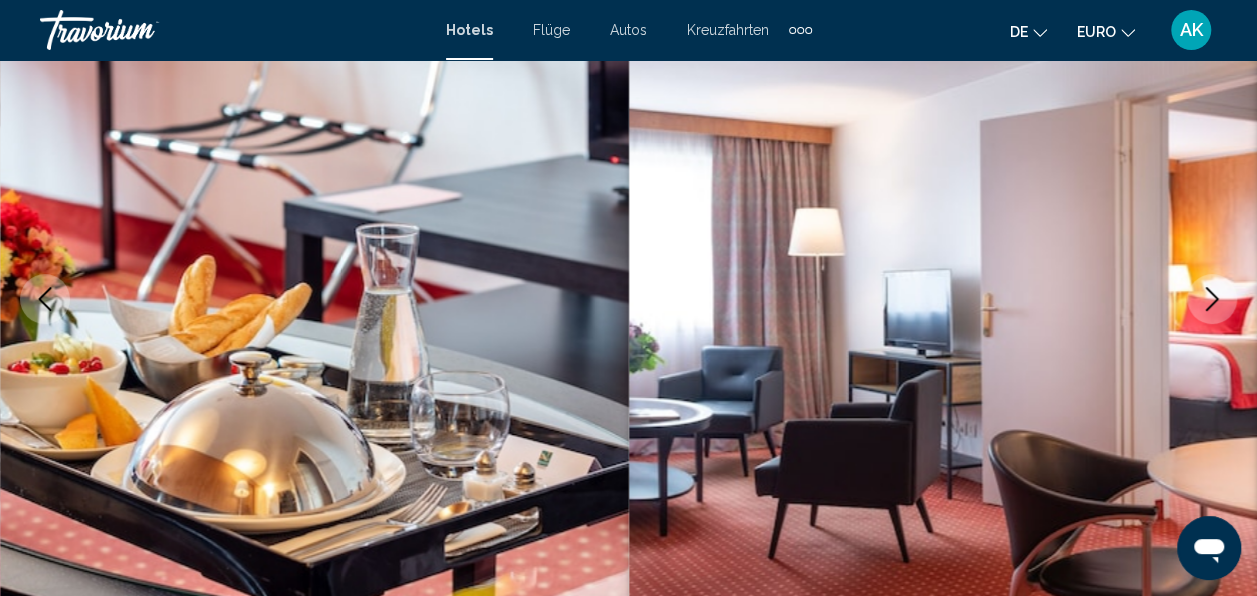 click at bounding box center (1212, 299) 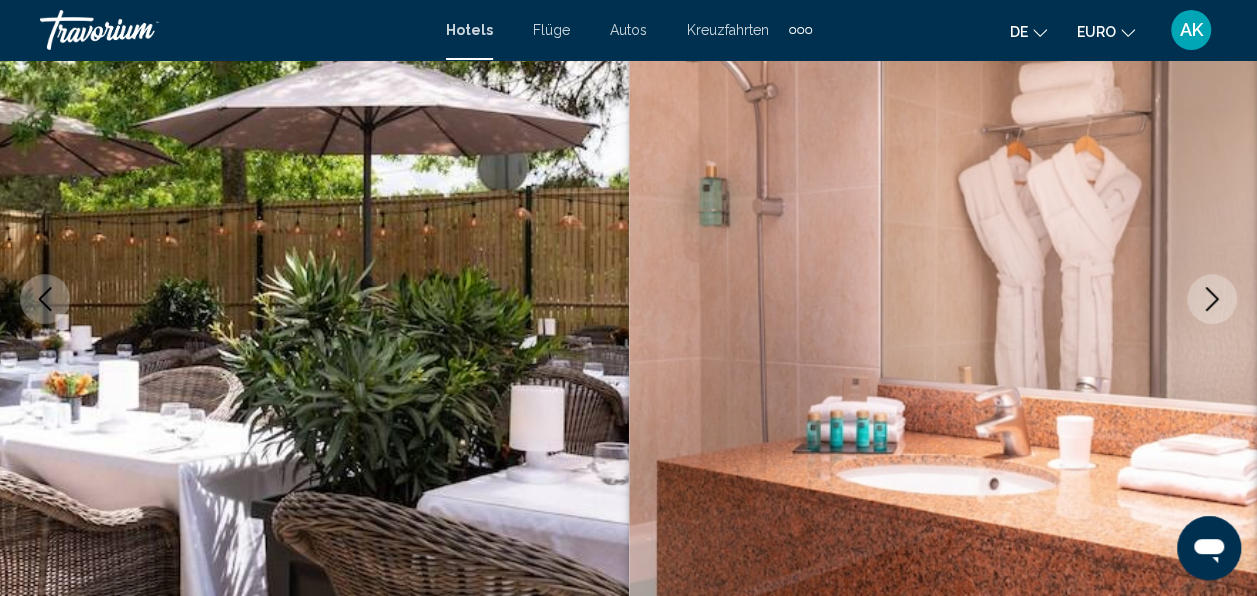 click at bounding box center [1212, 299] 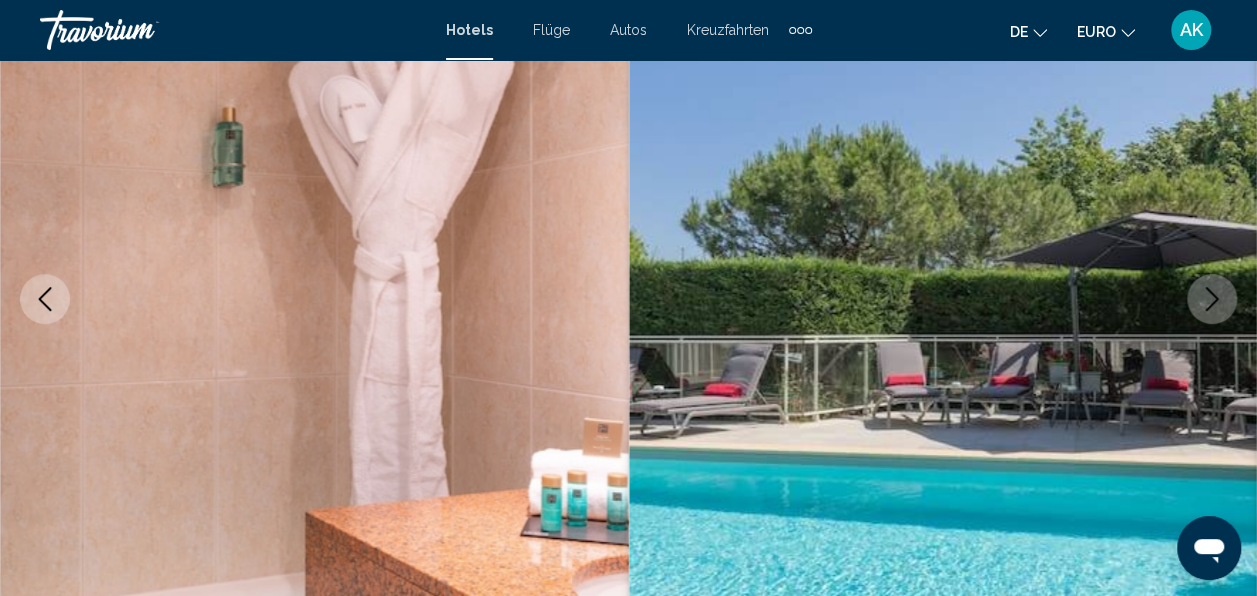 click at bounding box center [1212, 299] 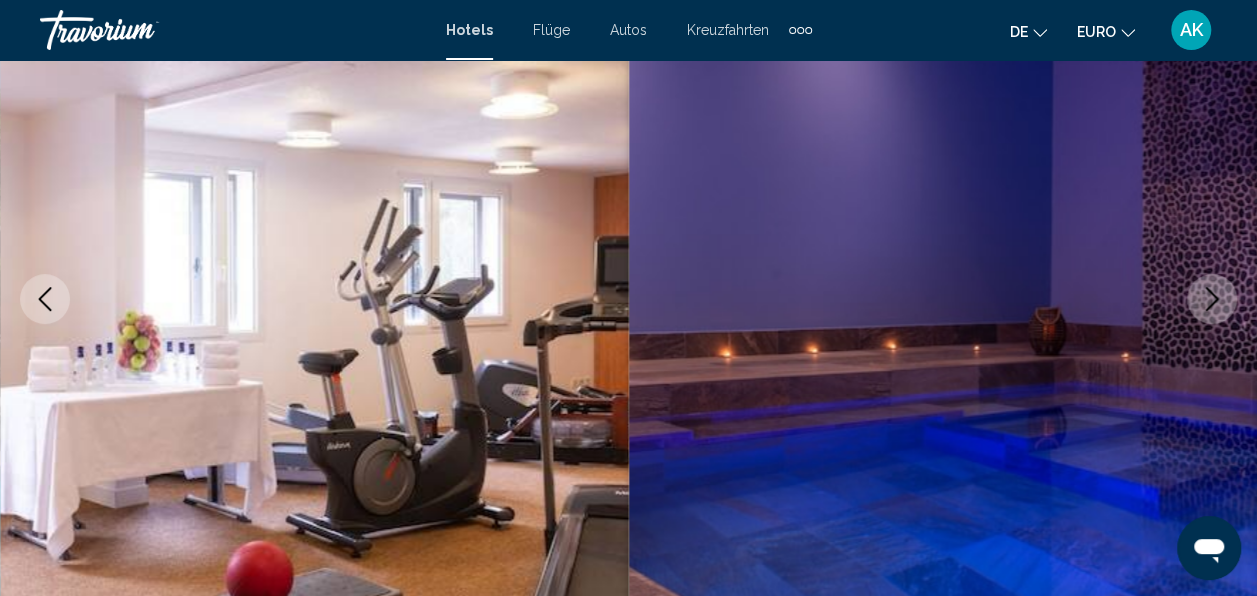 click at bounding box center [1212, 299] 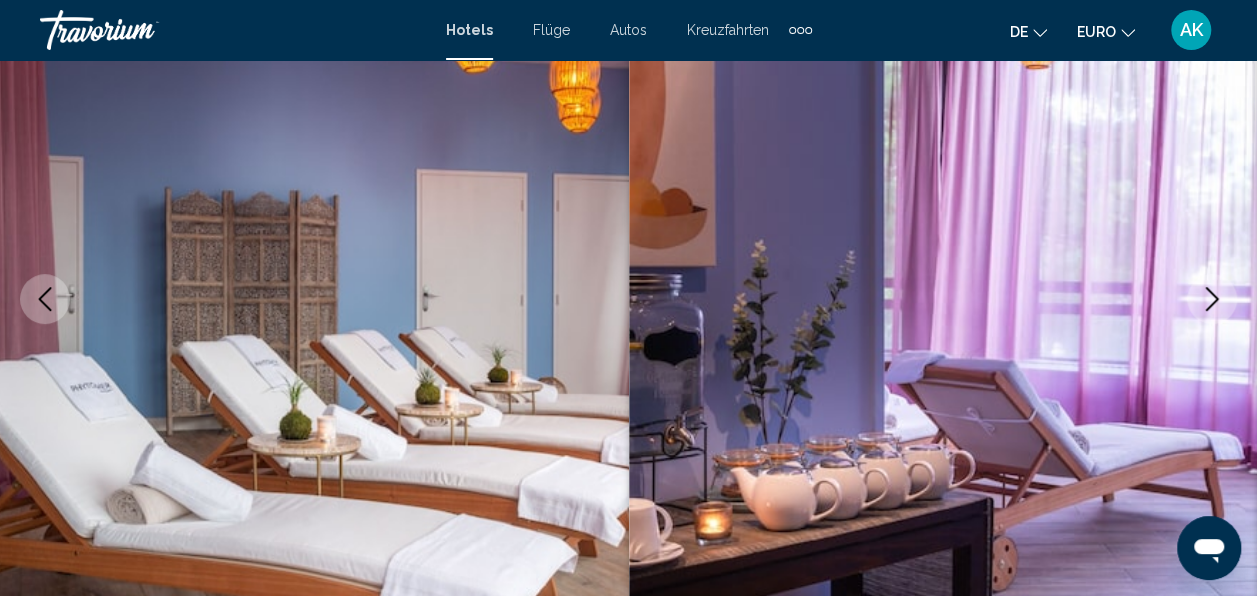 click at bounding box center [1212, 299] 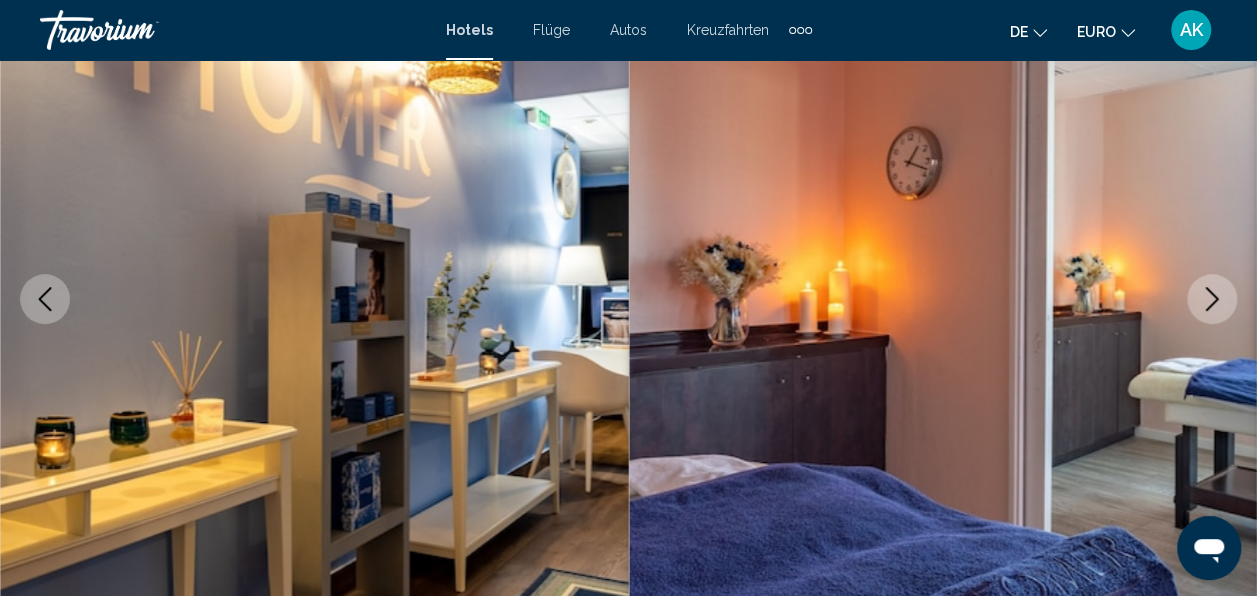 click at bounding box center (1212, 299) 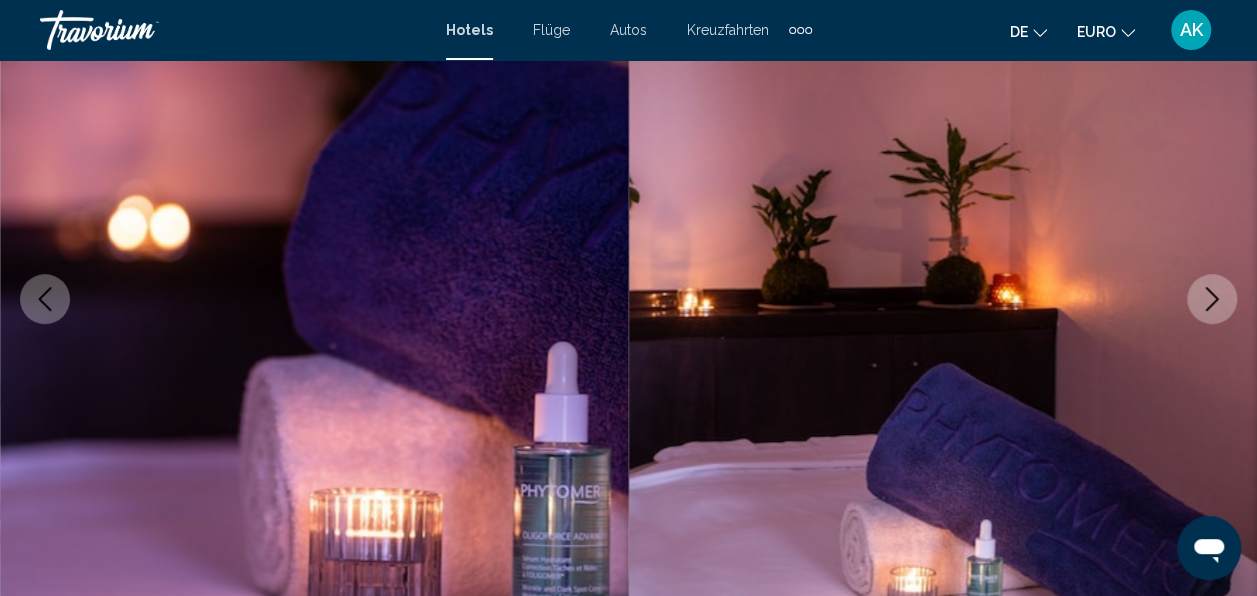 click at bounding box center [1212, 299] 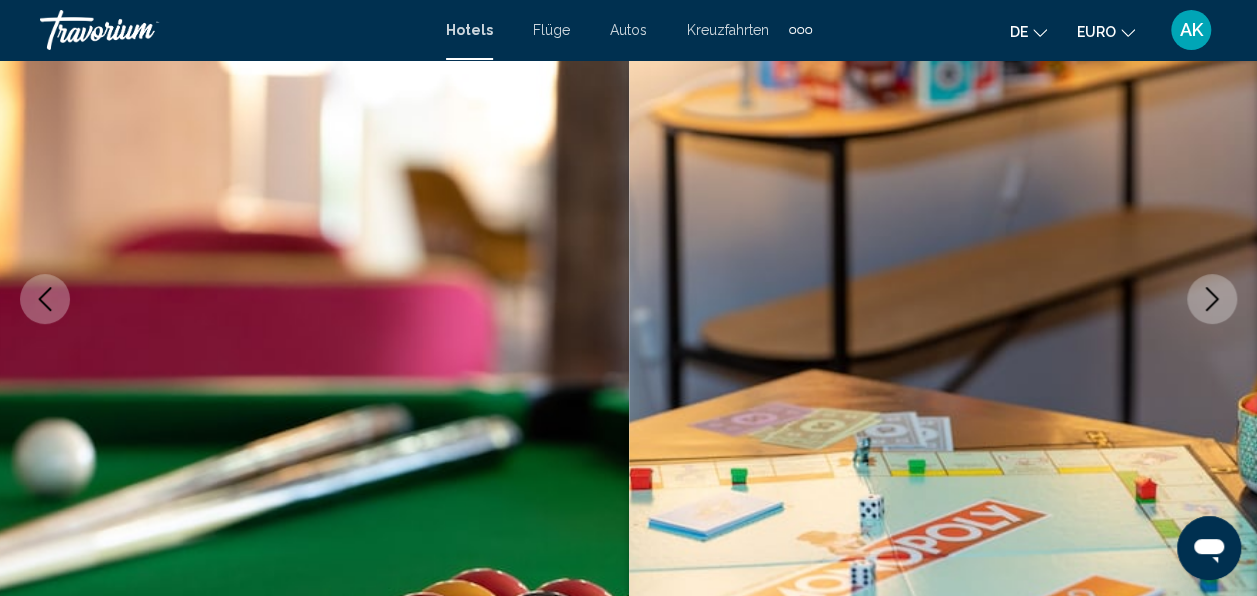 click at bounding box center [1212, 299] 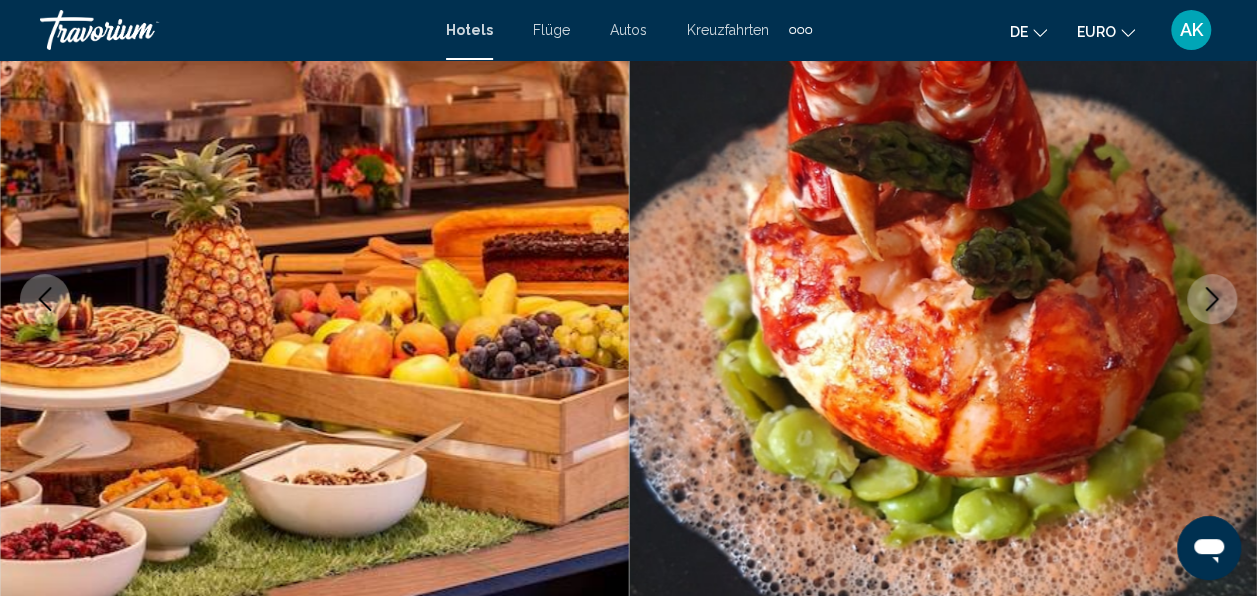 click at bounding box center (1212, 299) 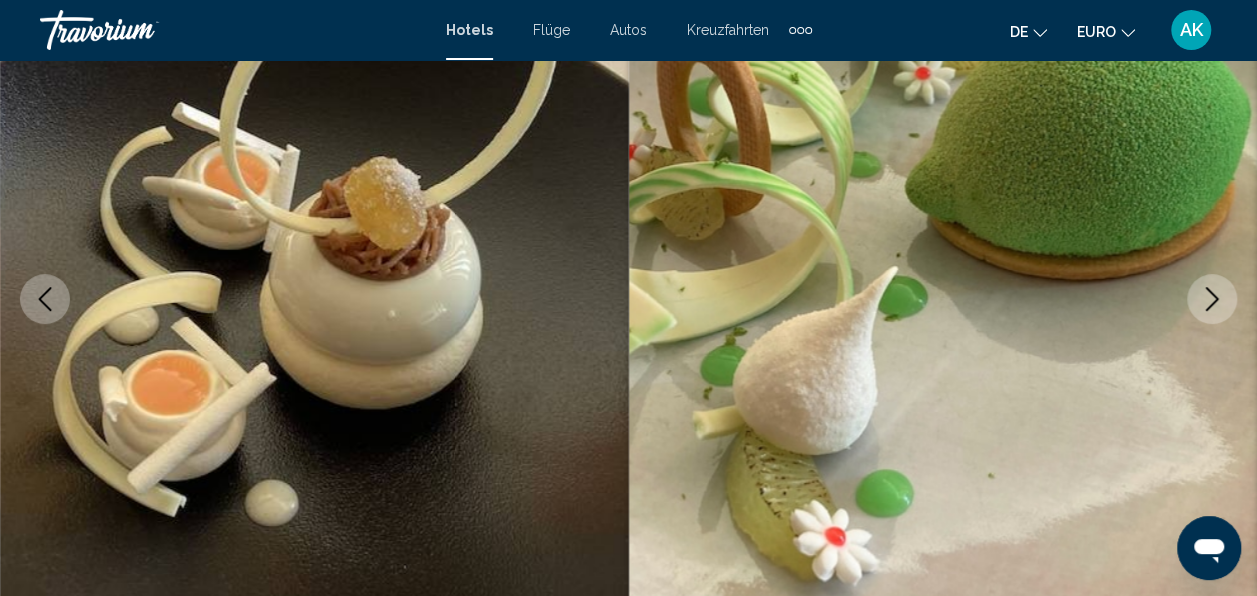 click at bounding box center [1212, 299] 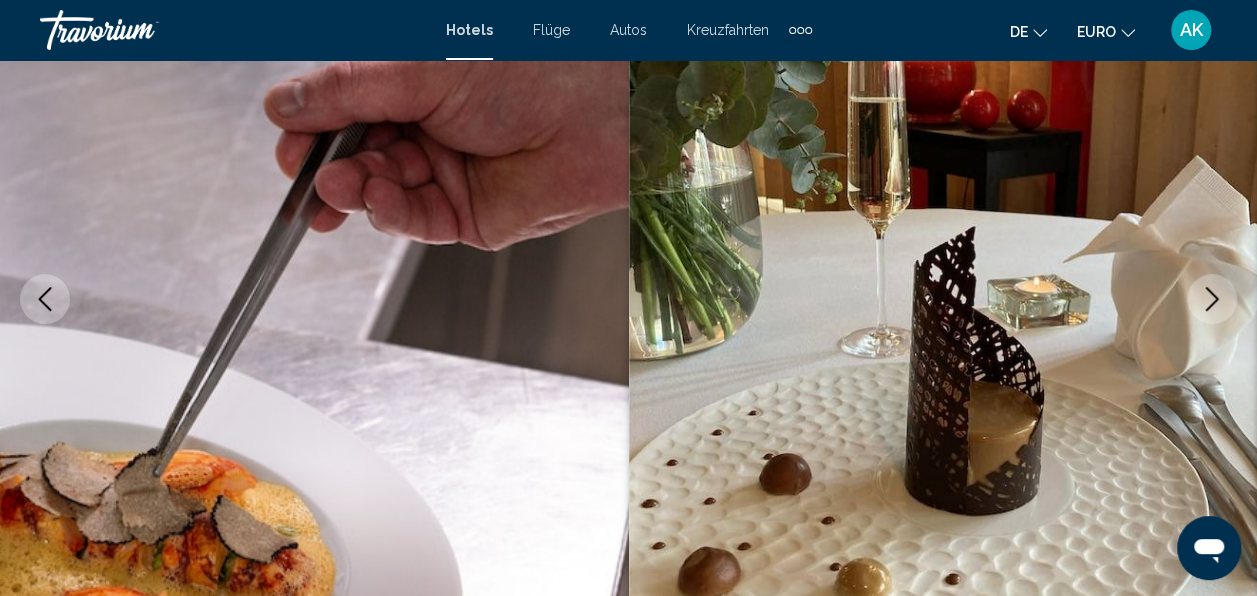 click at bounding box center [1212, 299] 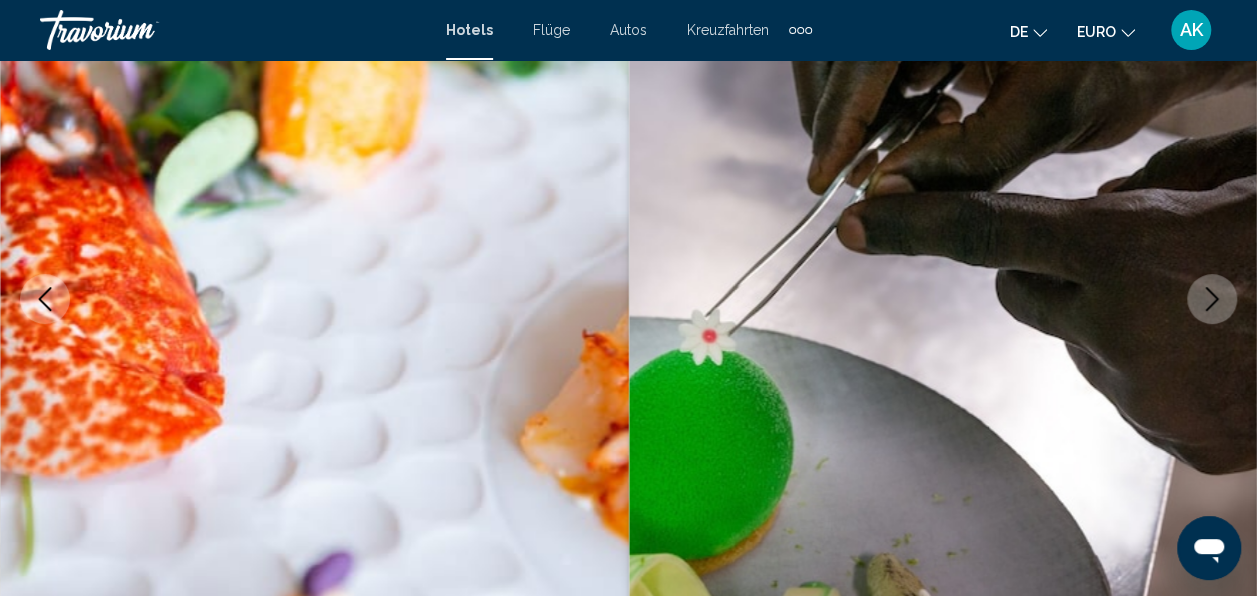 click at bounding box center (1212, 299) 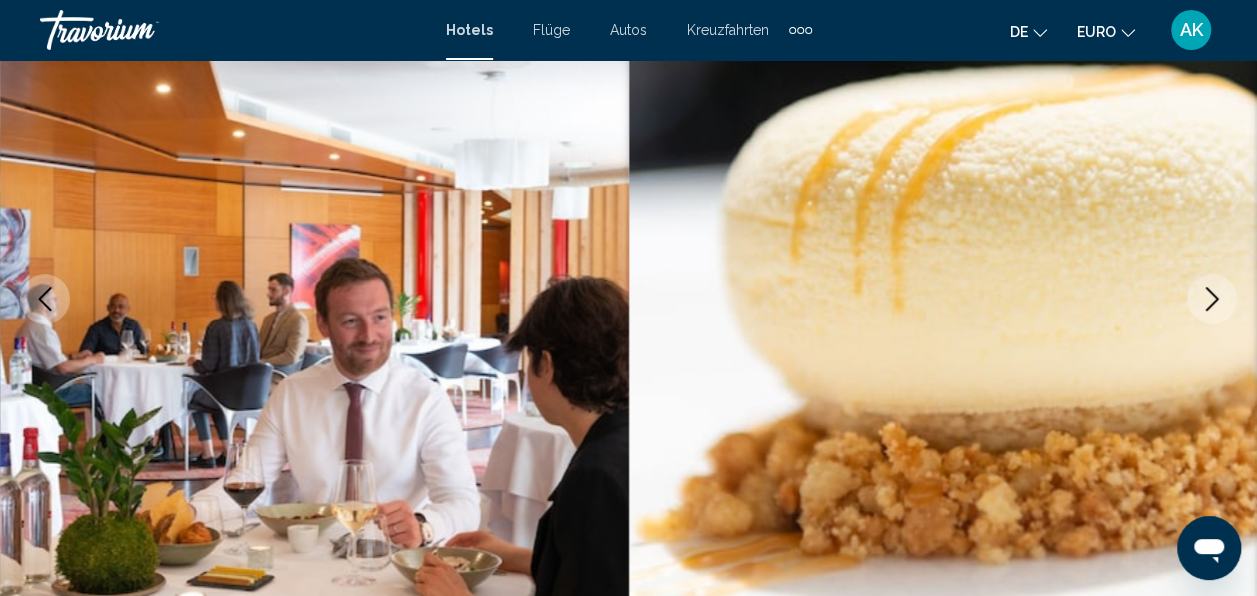 click at bounding box center [1212, 299] 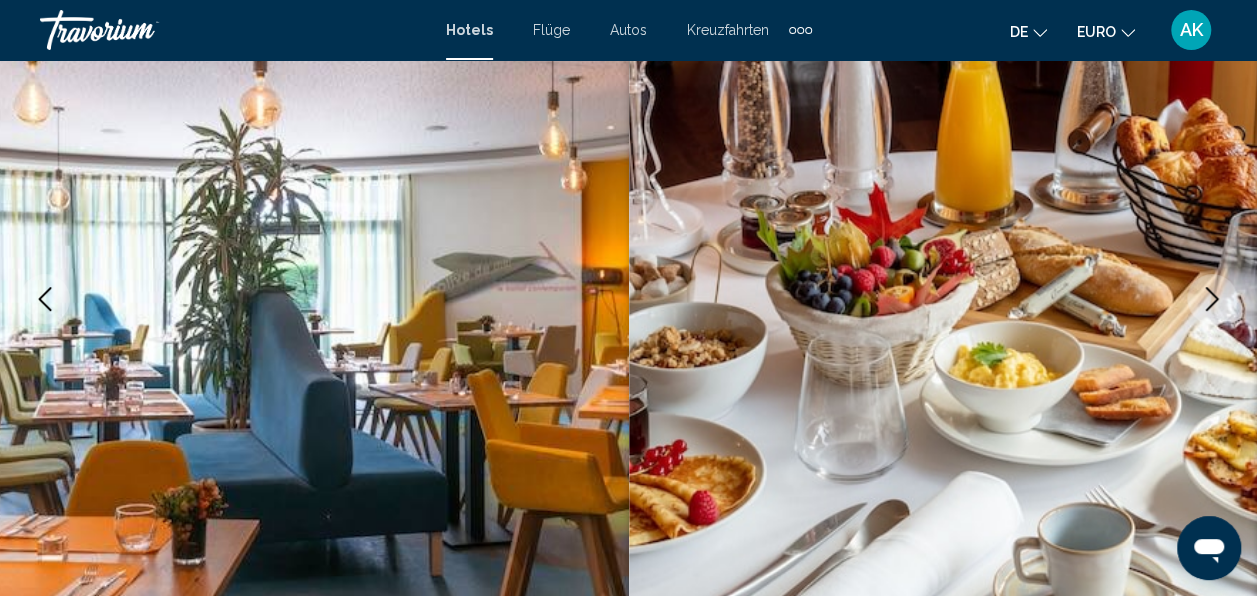 click at bounding box center (1212, 299) 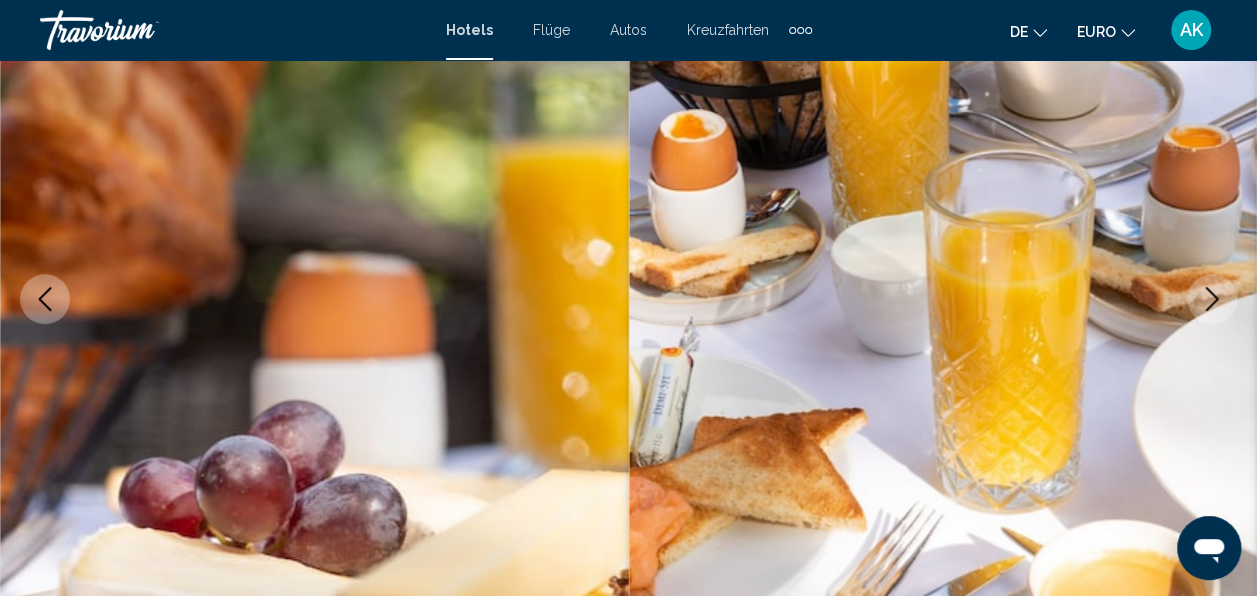 click at bounding box center (1212, 299) 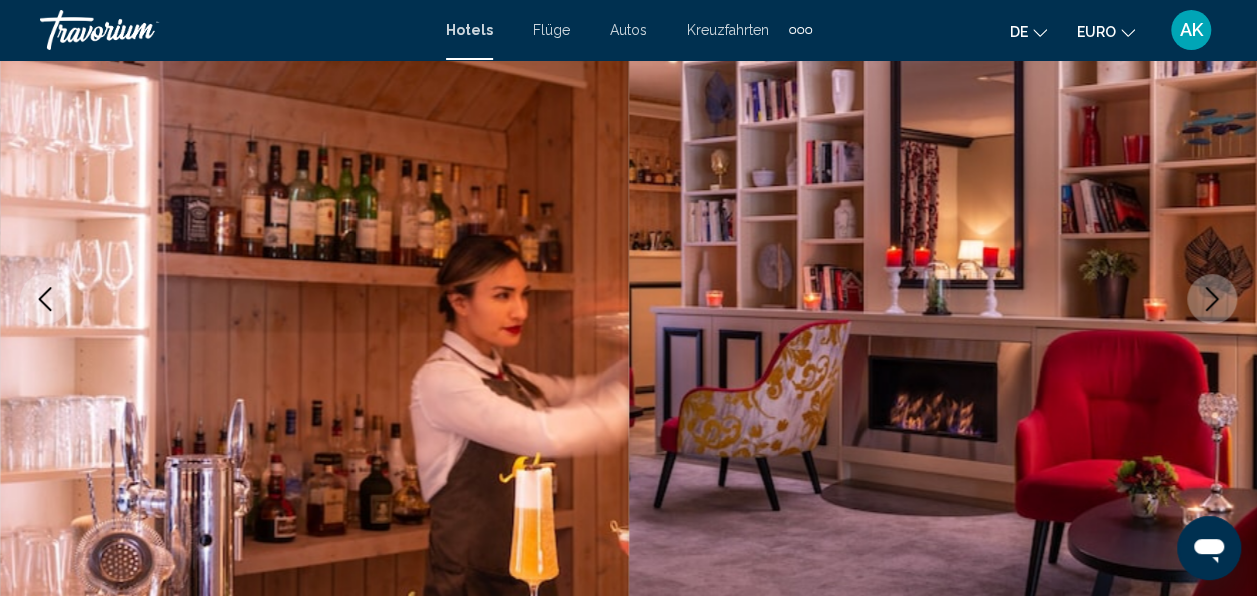 click at bounding box center (1212, 299) 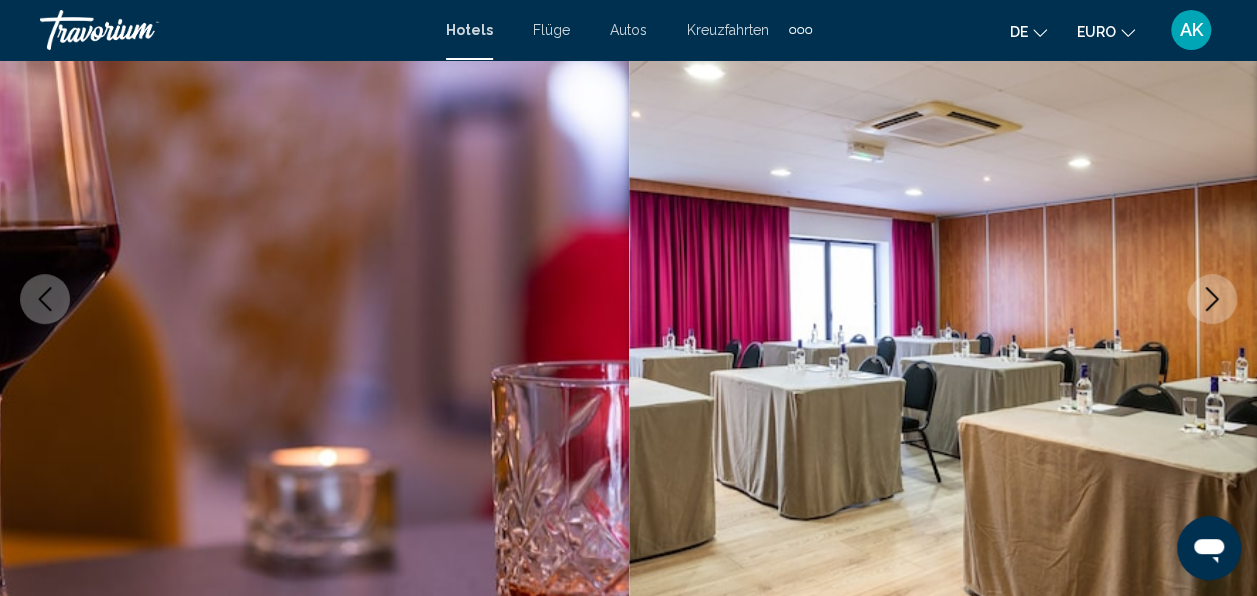 click at bounding box center [1212, 299] 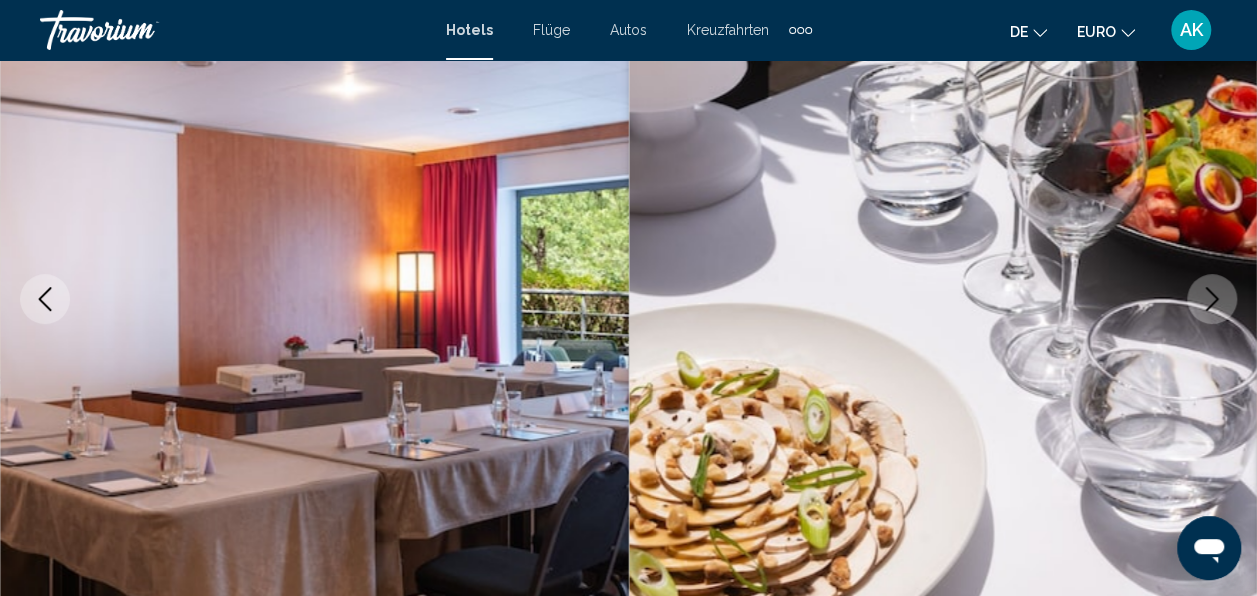 click at bounding box center (1212, 299) 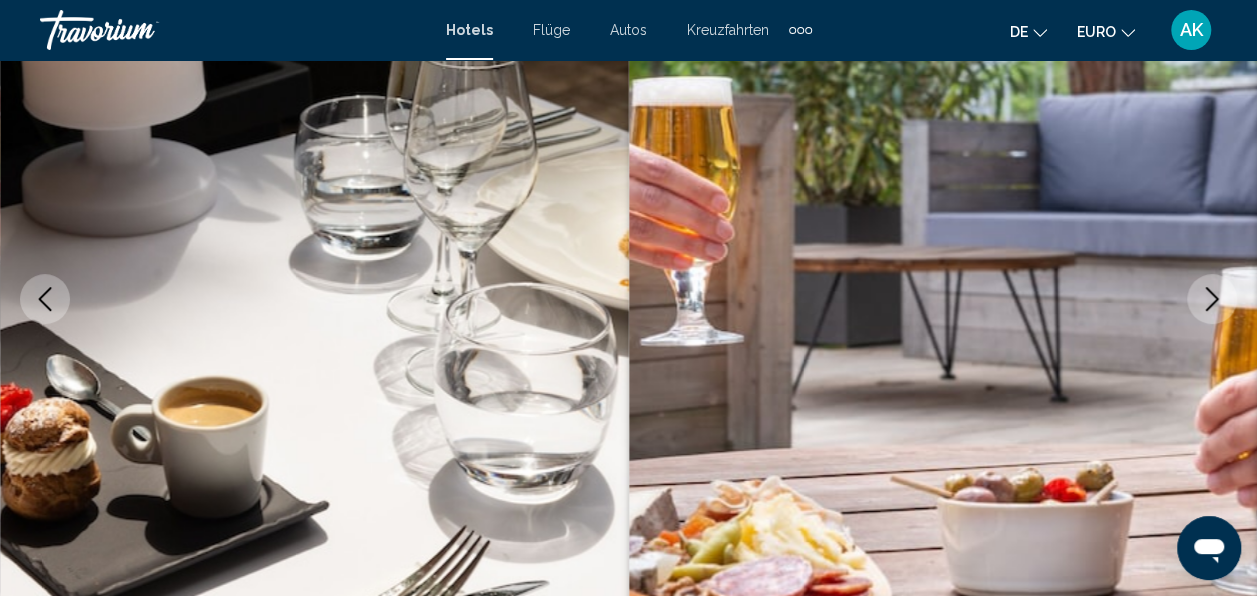 click at bounding box center [1212, 299] 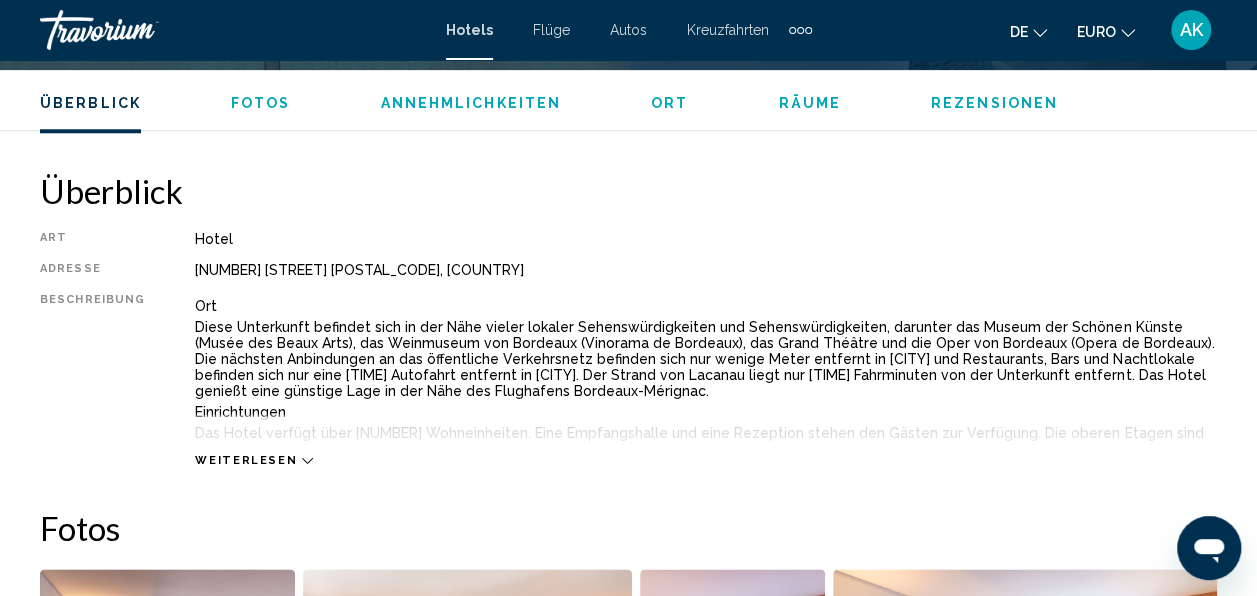 scroll, scrollTop: 936, scrollLeft: 0, axis: vertical 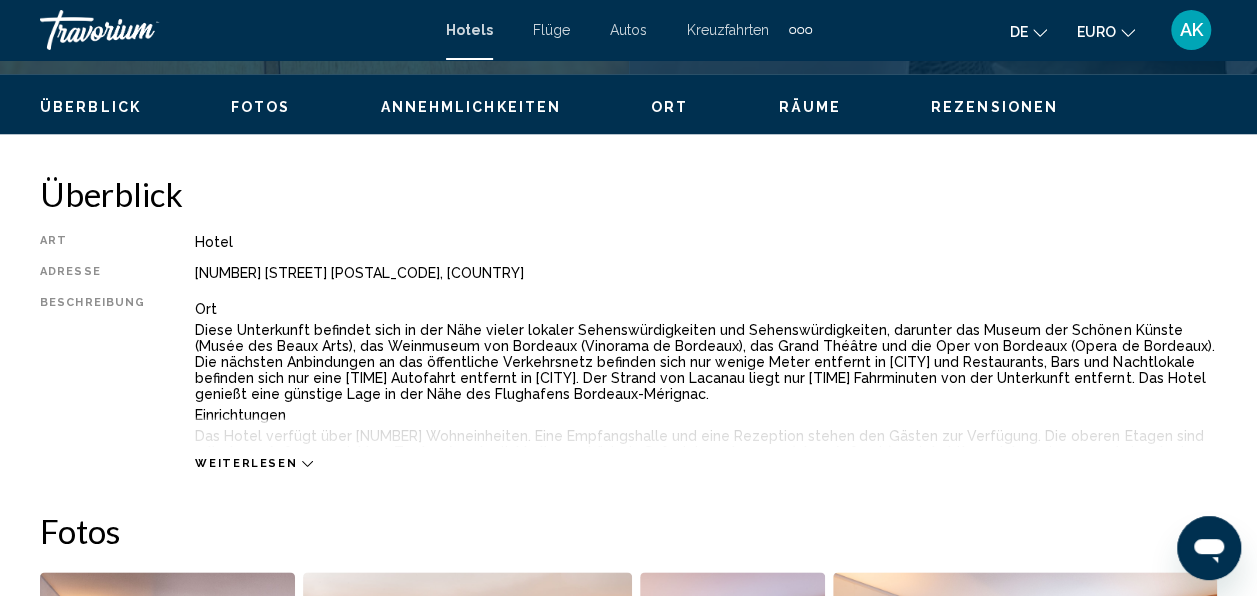 drag, startPoint x: 189, startPoint y: 272, endPoint x: 533, endPoint y: 265, distance: 344.07123 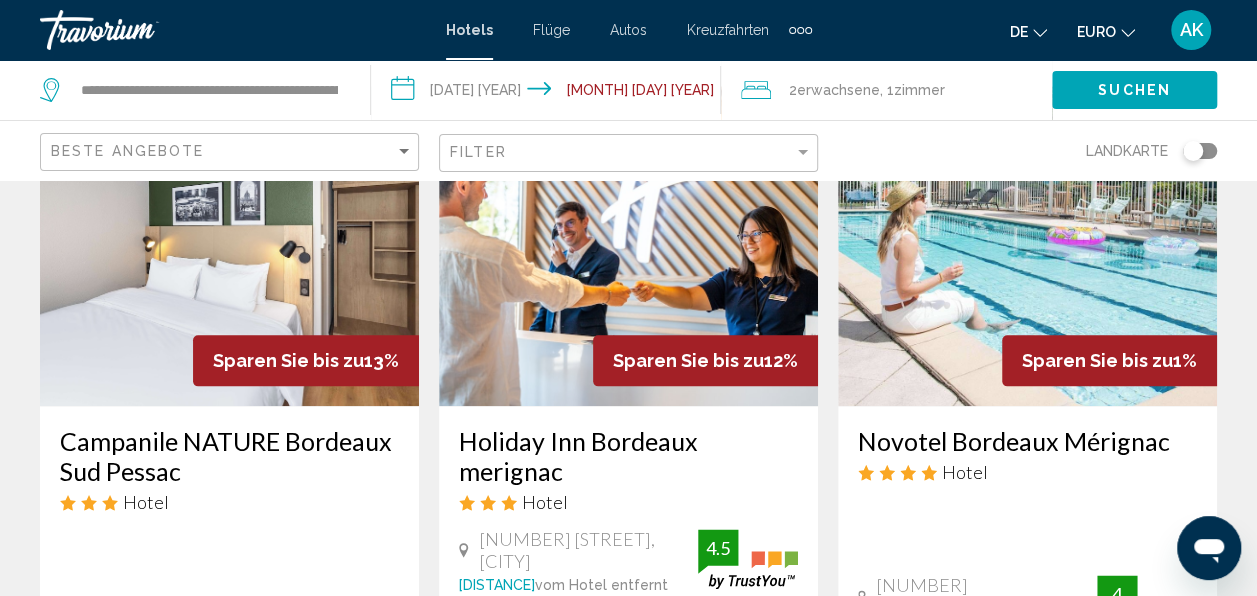 scroll, scrollTop: 0, scrollLeft: 0, axis: both 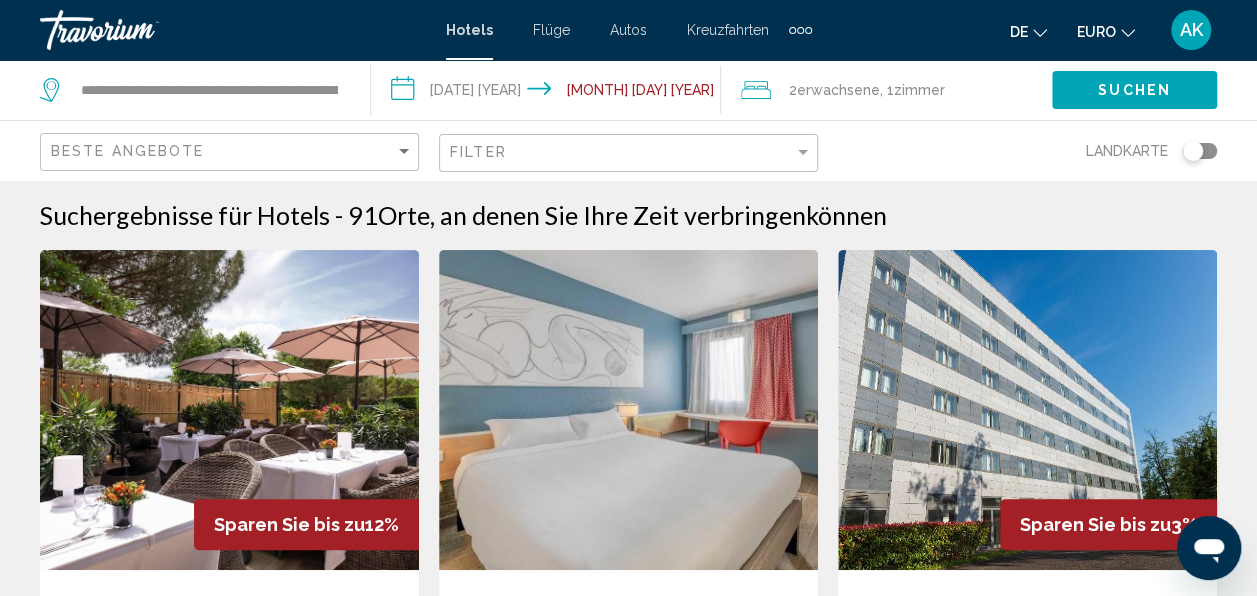 click on "**********" at bounding box center [195, 90] 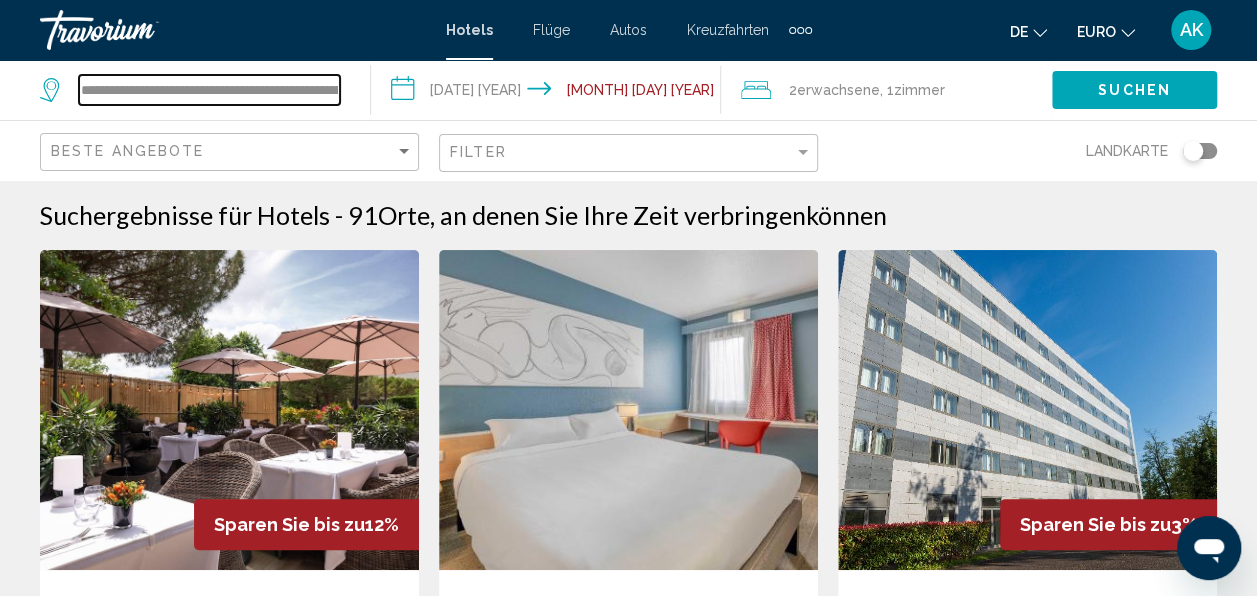 click on "**********" at bounding box center (209, 90) 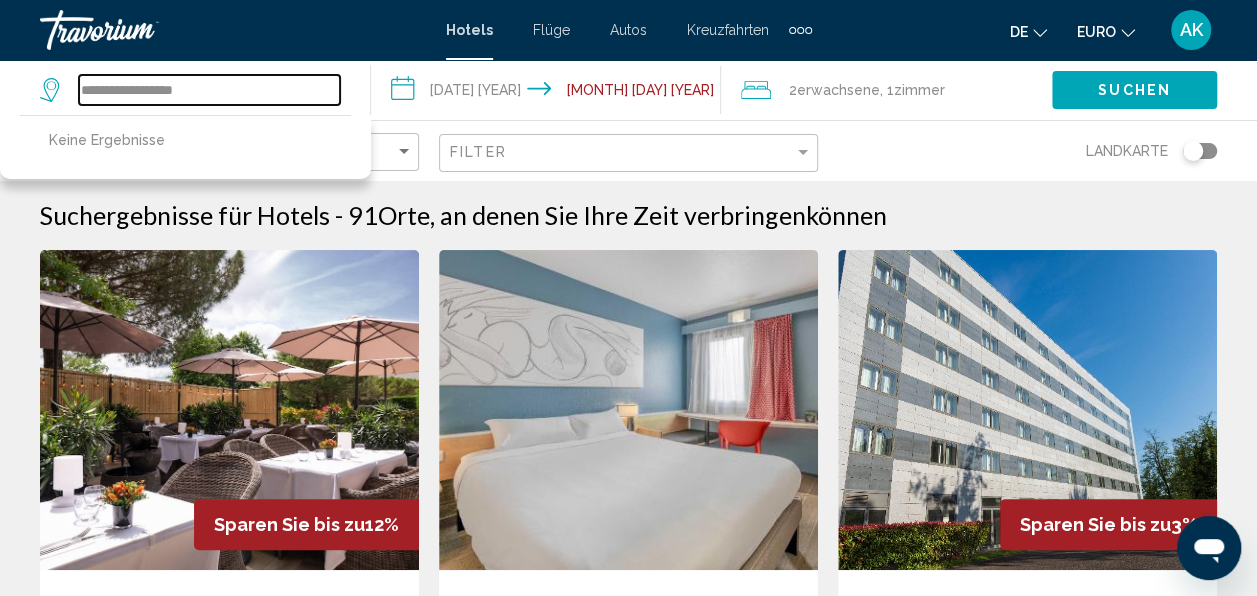 click on "**********" at bounding box center [209, 90] 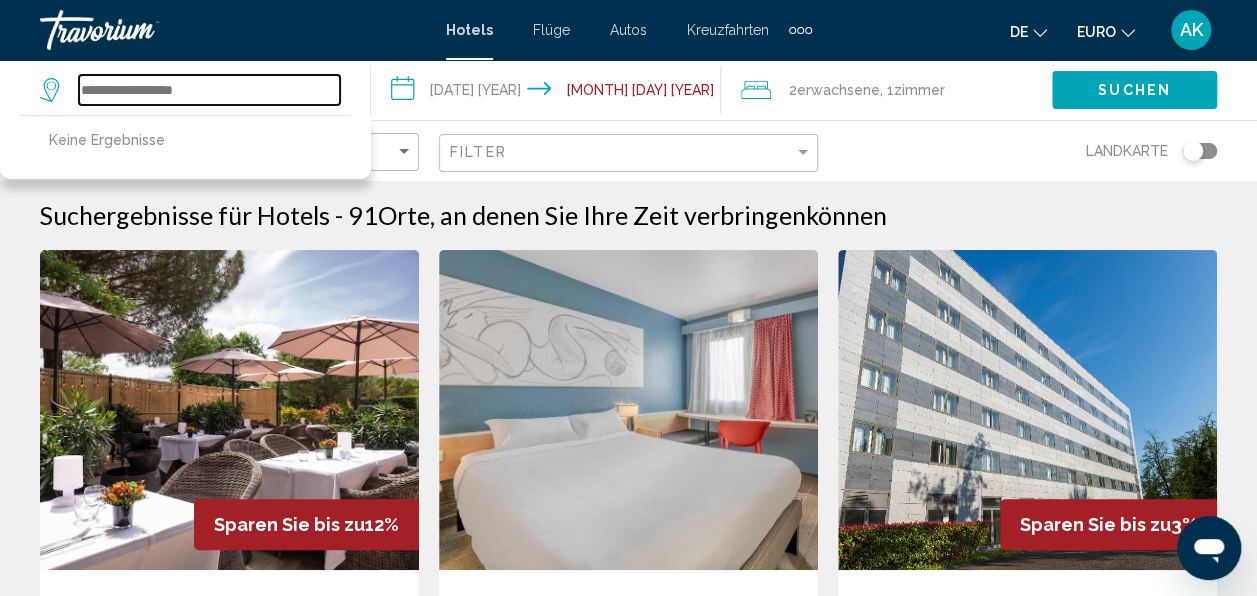 paste on "**********" 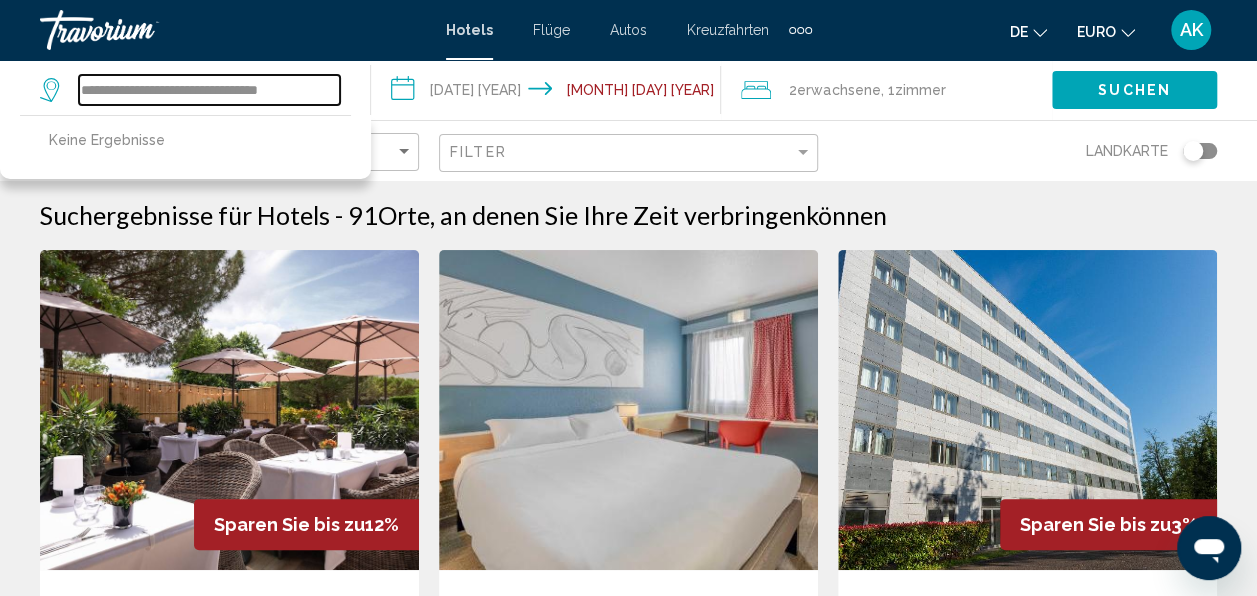 scroll, scrollTop: 0, scrollLeft: 0, axis: both 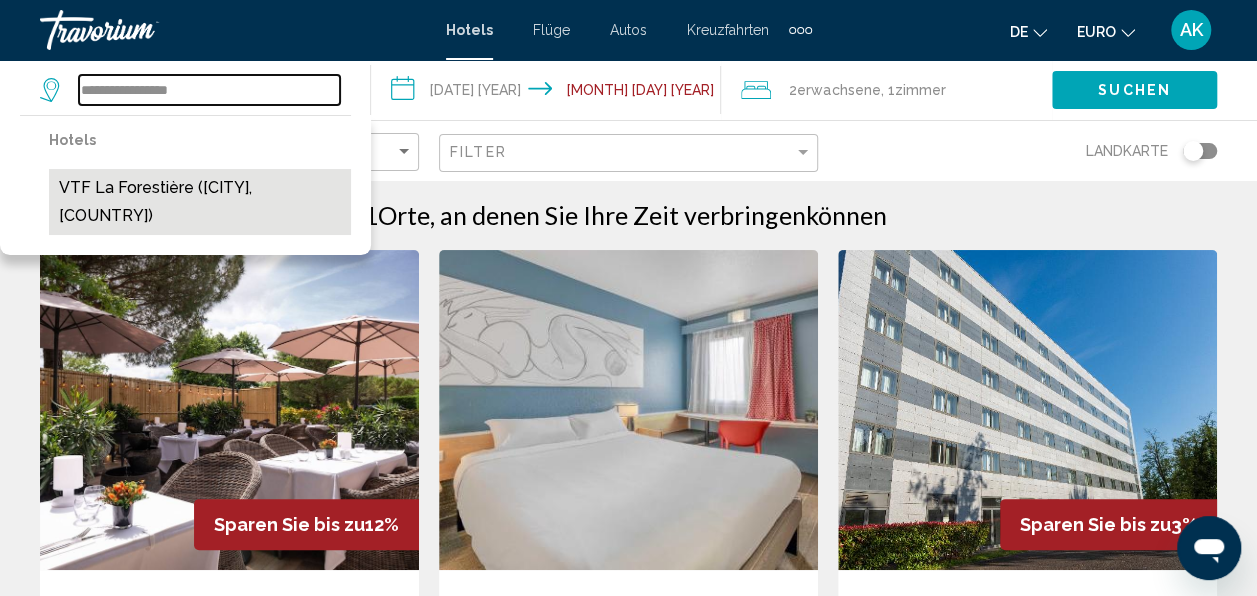 type on "**********" 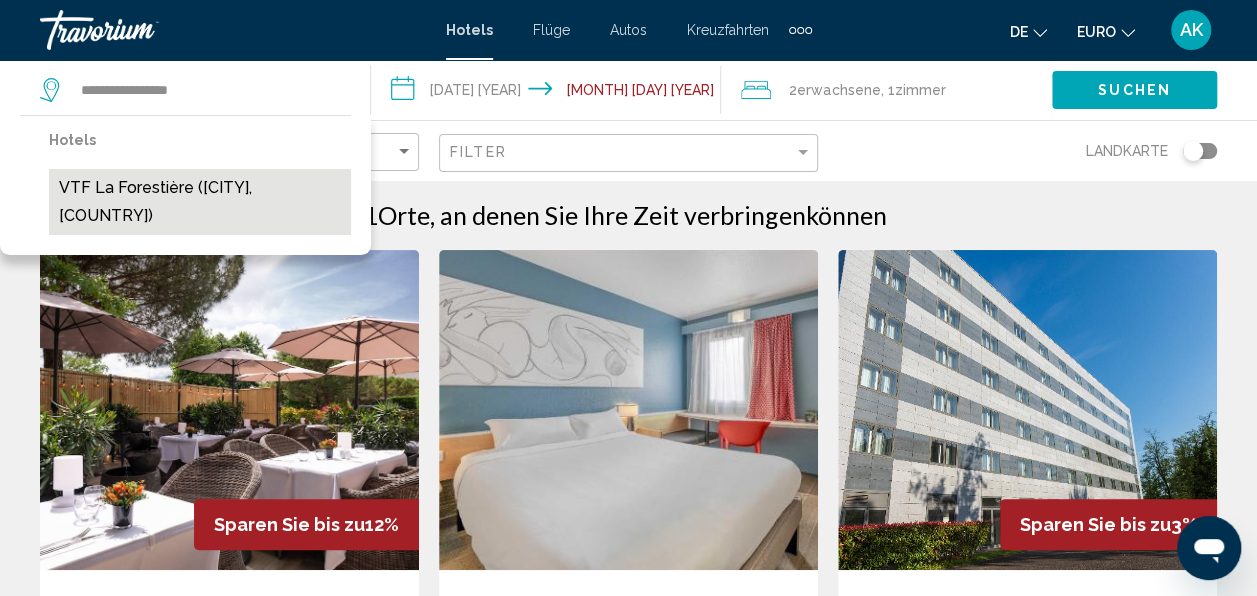 click on "VTF La Forestière ([CITY], [COUNTRY])" at bounding box center (200, 202) 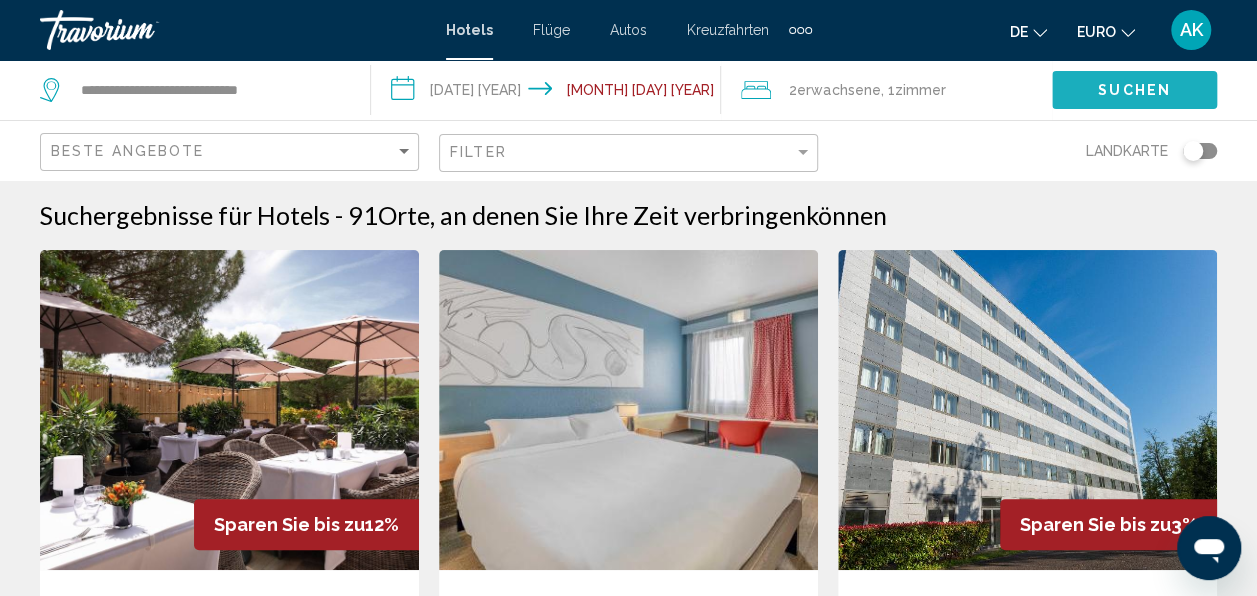 click on "Suchen" at bounding box center [1134, 91] 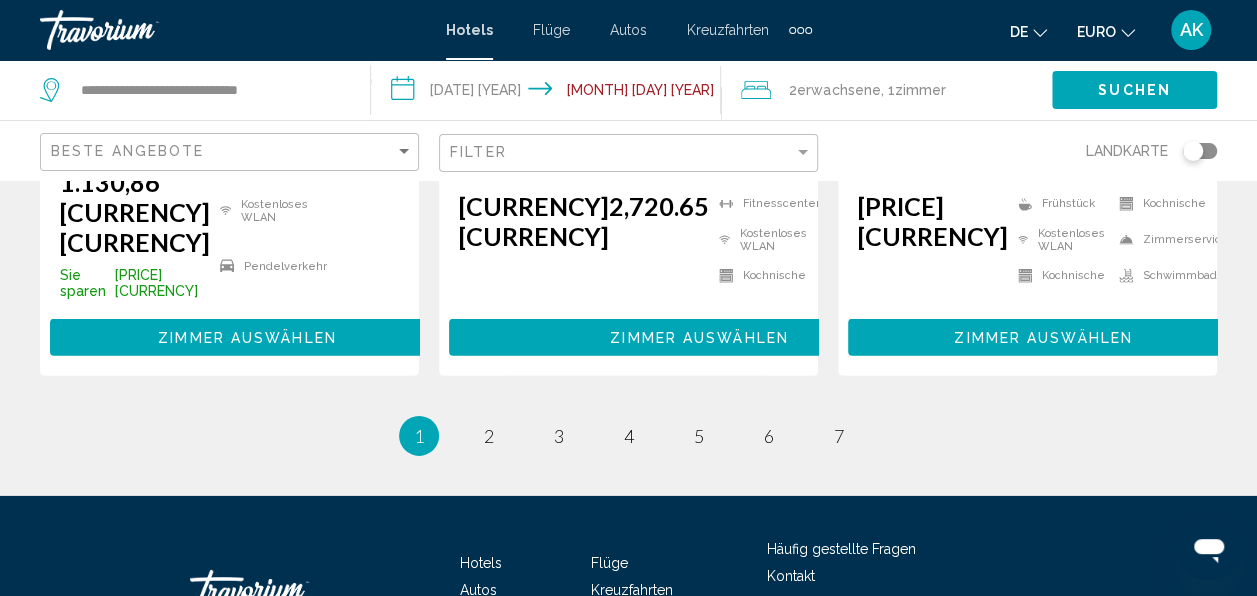 scroll, scrollTop: 3000, scrollLeft: 0, axis: vertical 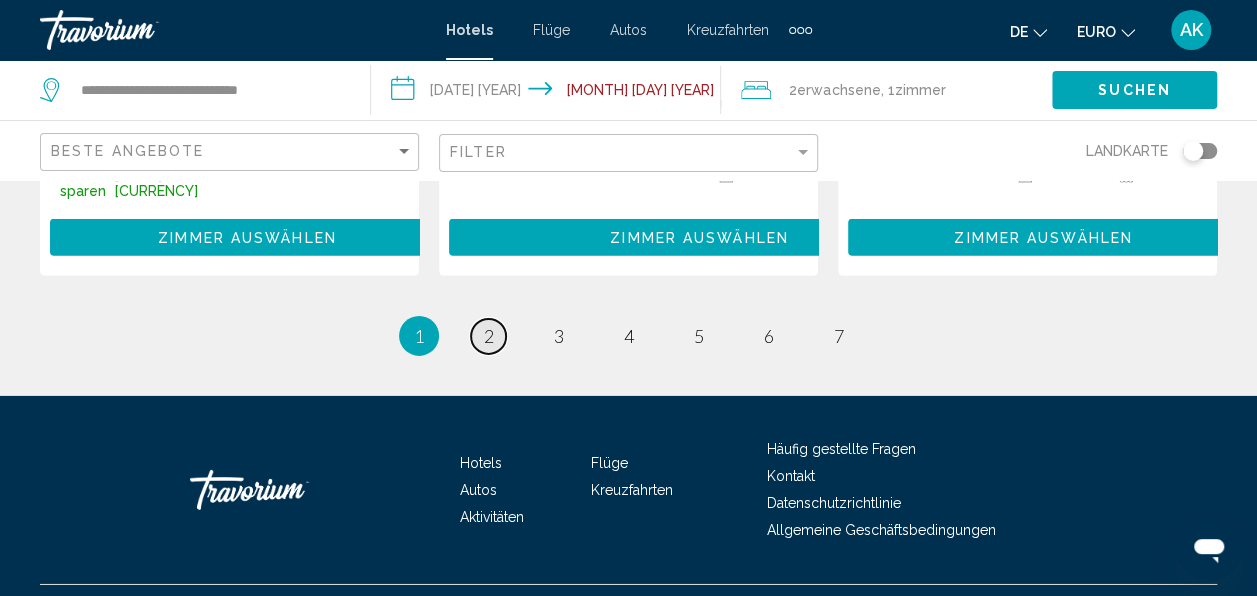 click on "2" at bounding box center (489, 336) 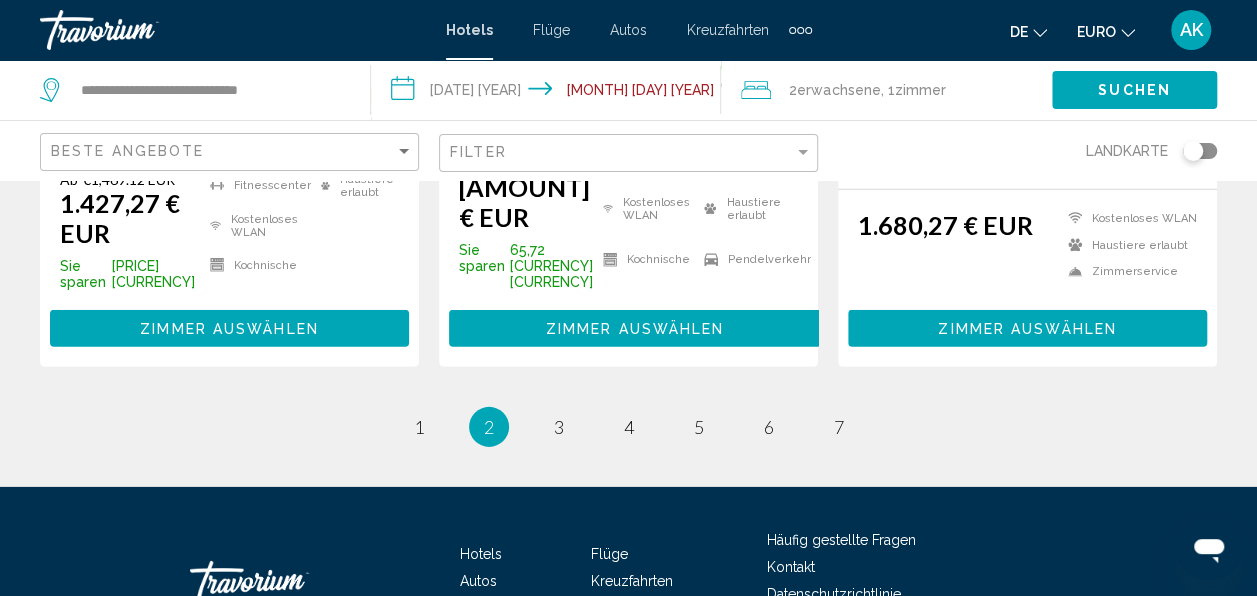 scroll, scrollTop: 2900, scrollLeft: 0, axis: vertical 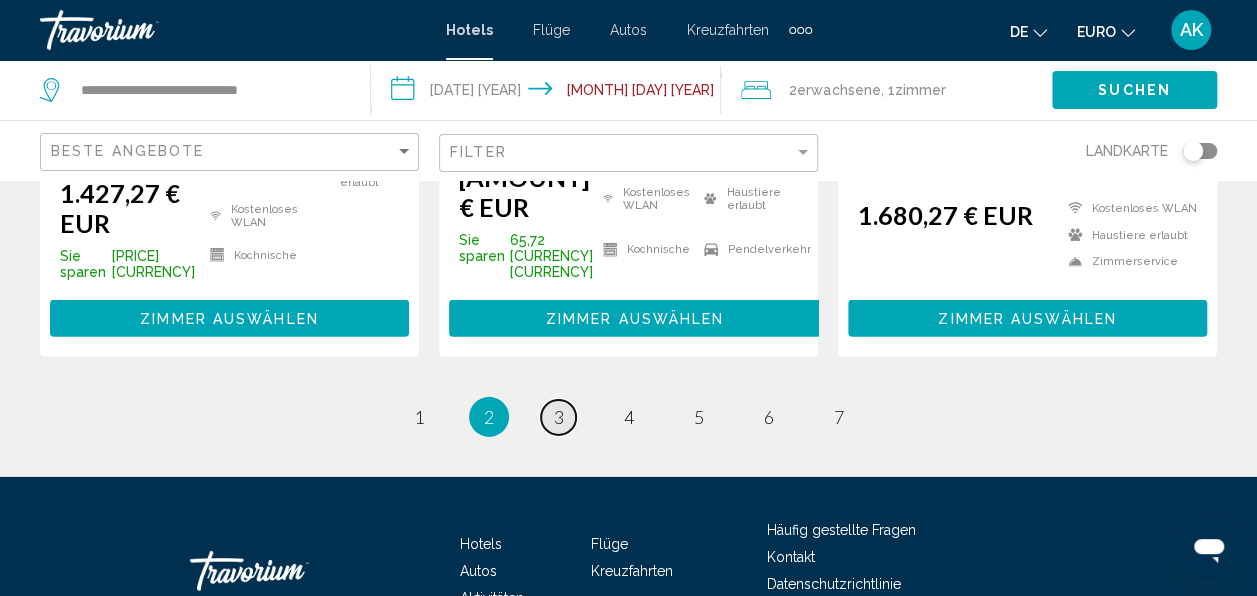 click on "Seite  3" at bounding box center [418, 417] 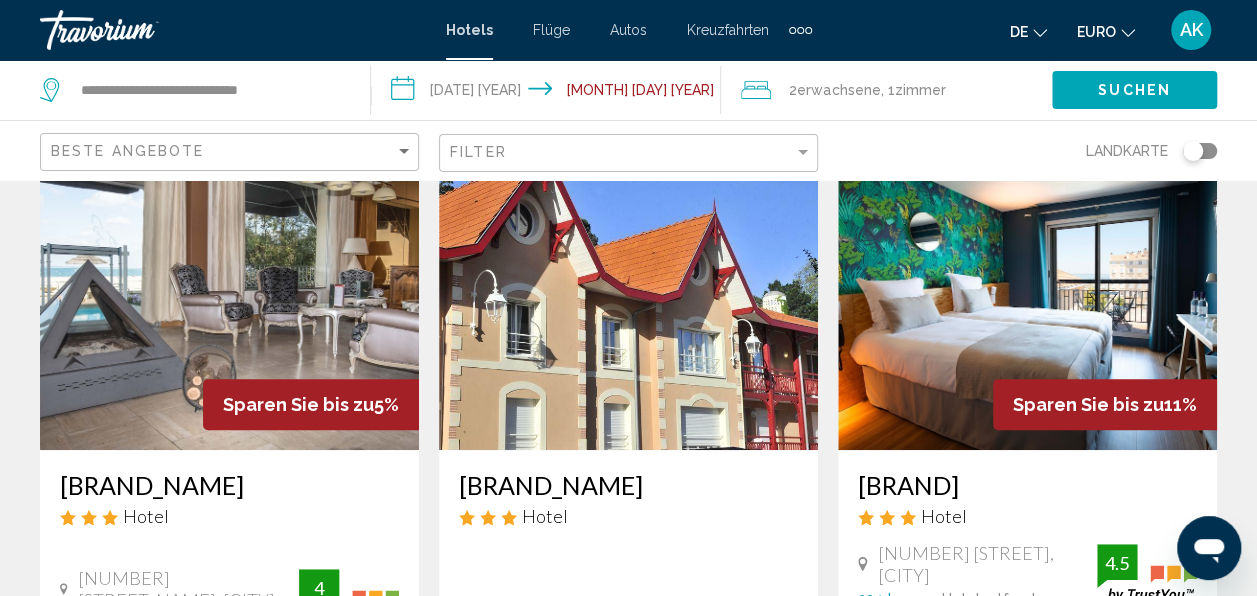 scroll, scrollTop: 0, scrollLeft: 0, axis: both 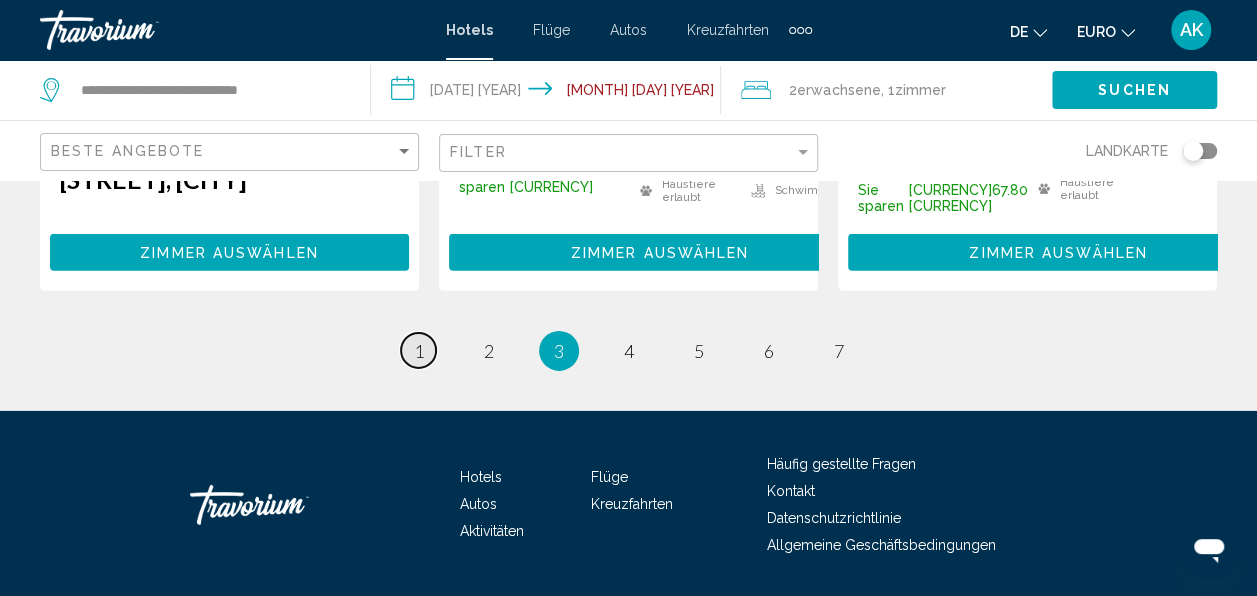 click on "1" at bounding box center [419, 351] 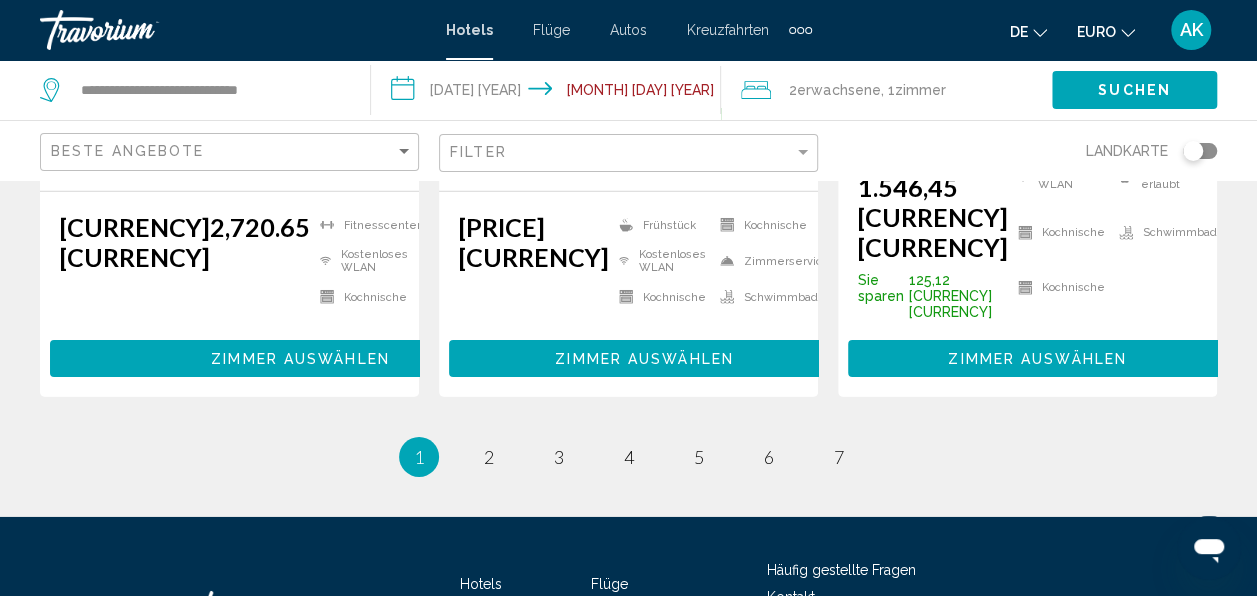 scroll, scrollTop: 3000, scrollLeft: 0, axis: vertical 